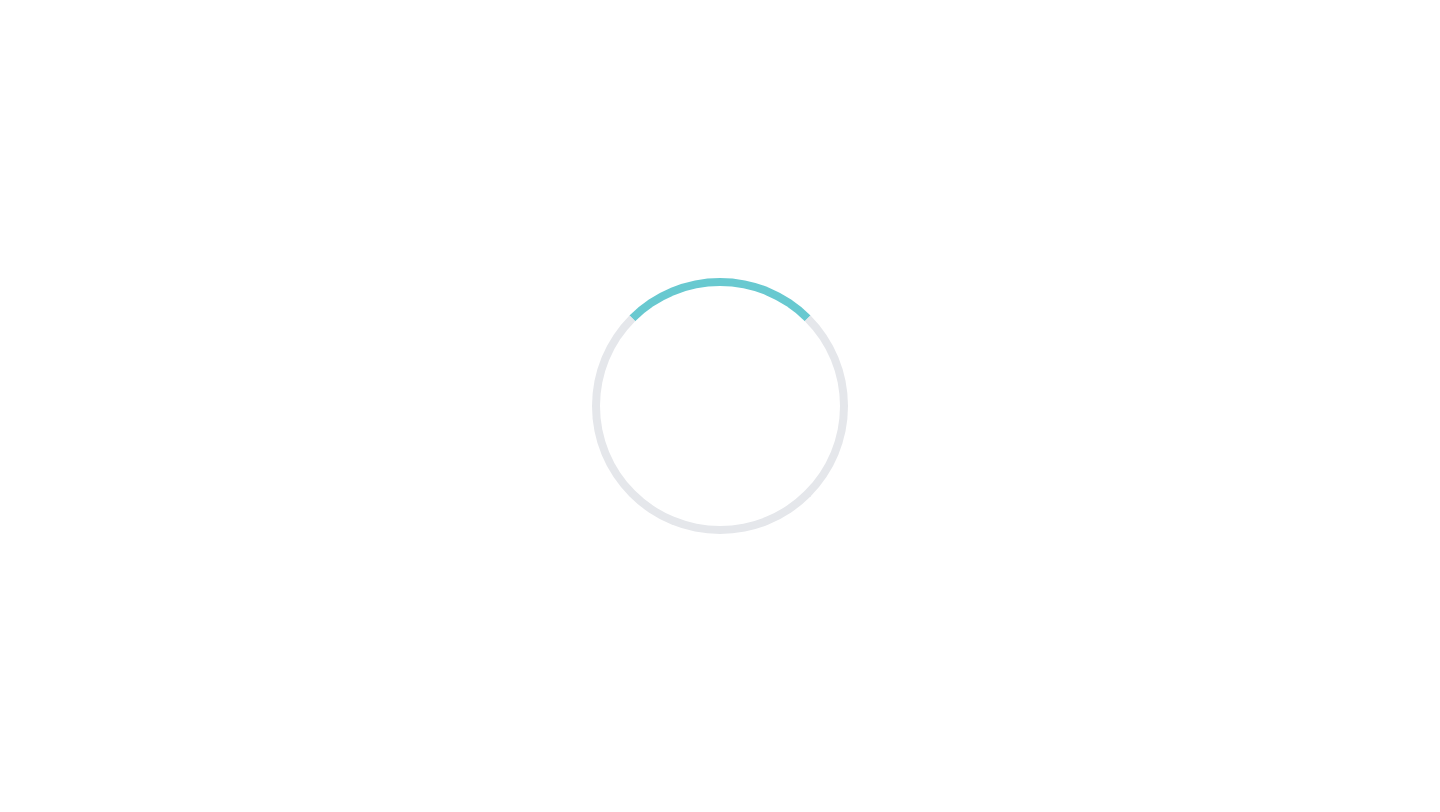 scroll, scrollTop: 0, scrollLeft: 0, axis: both 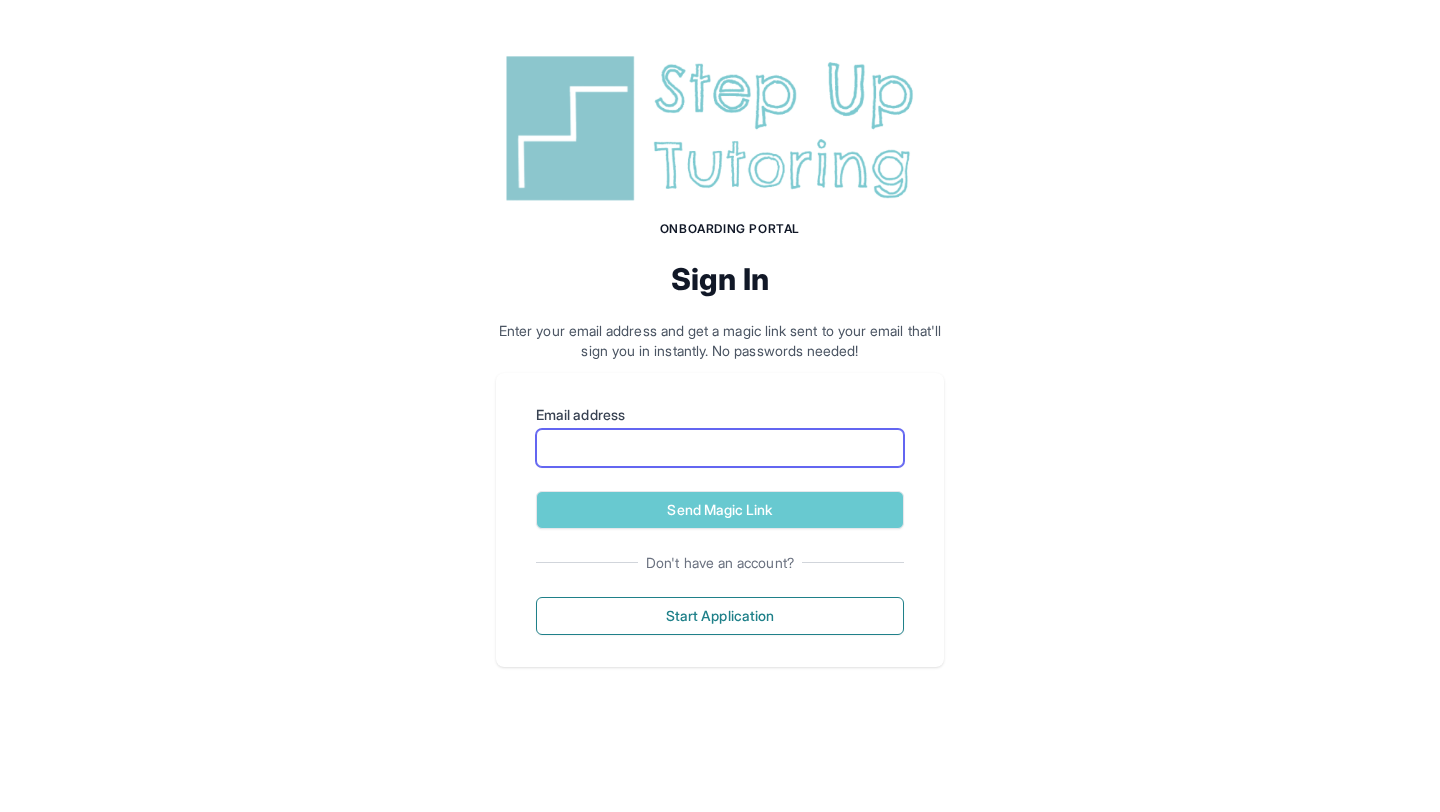 click on "Email address" at bounding box center [720, 448] 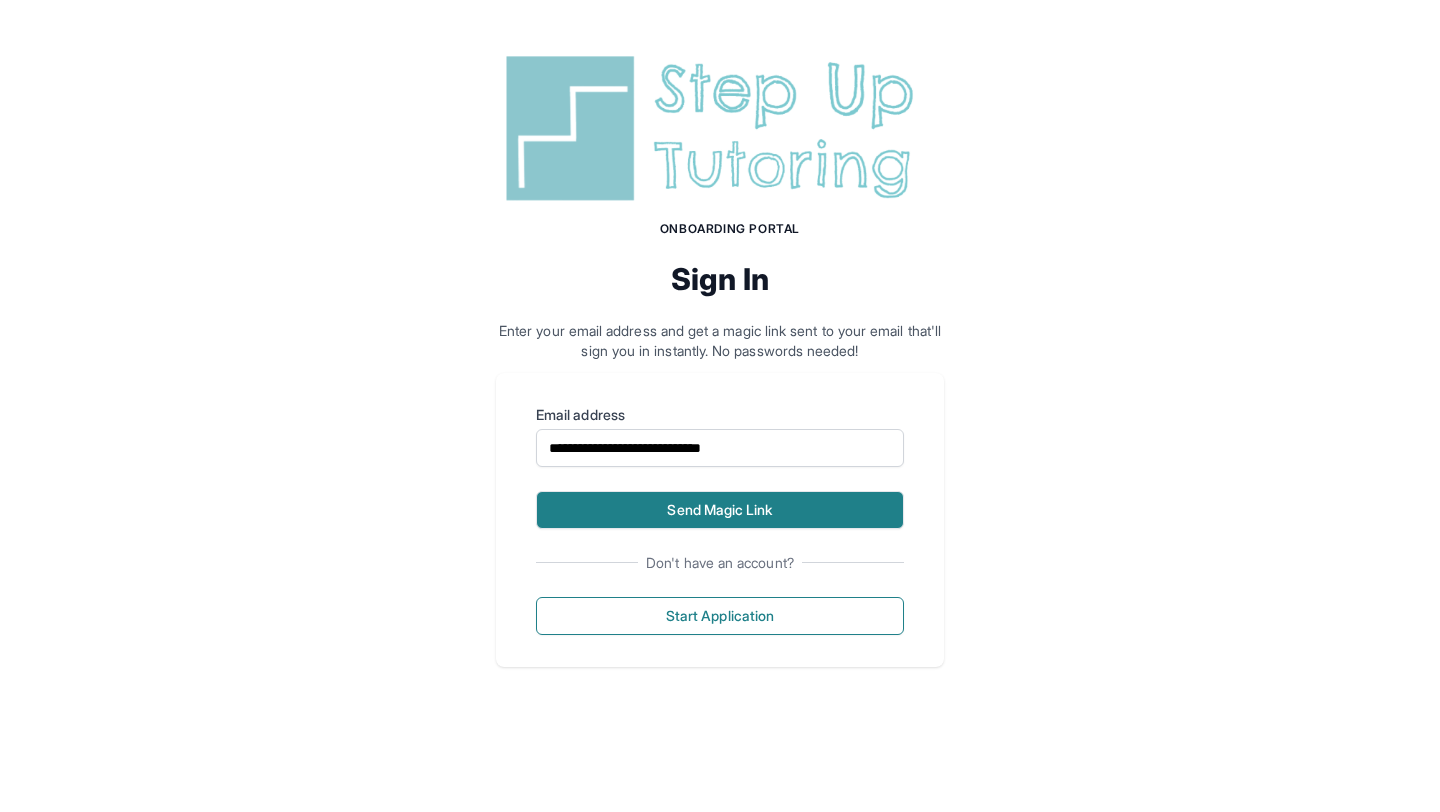 click on "Send Magic Link" at bounding box center [720, 510] 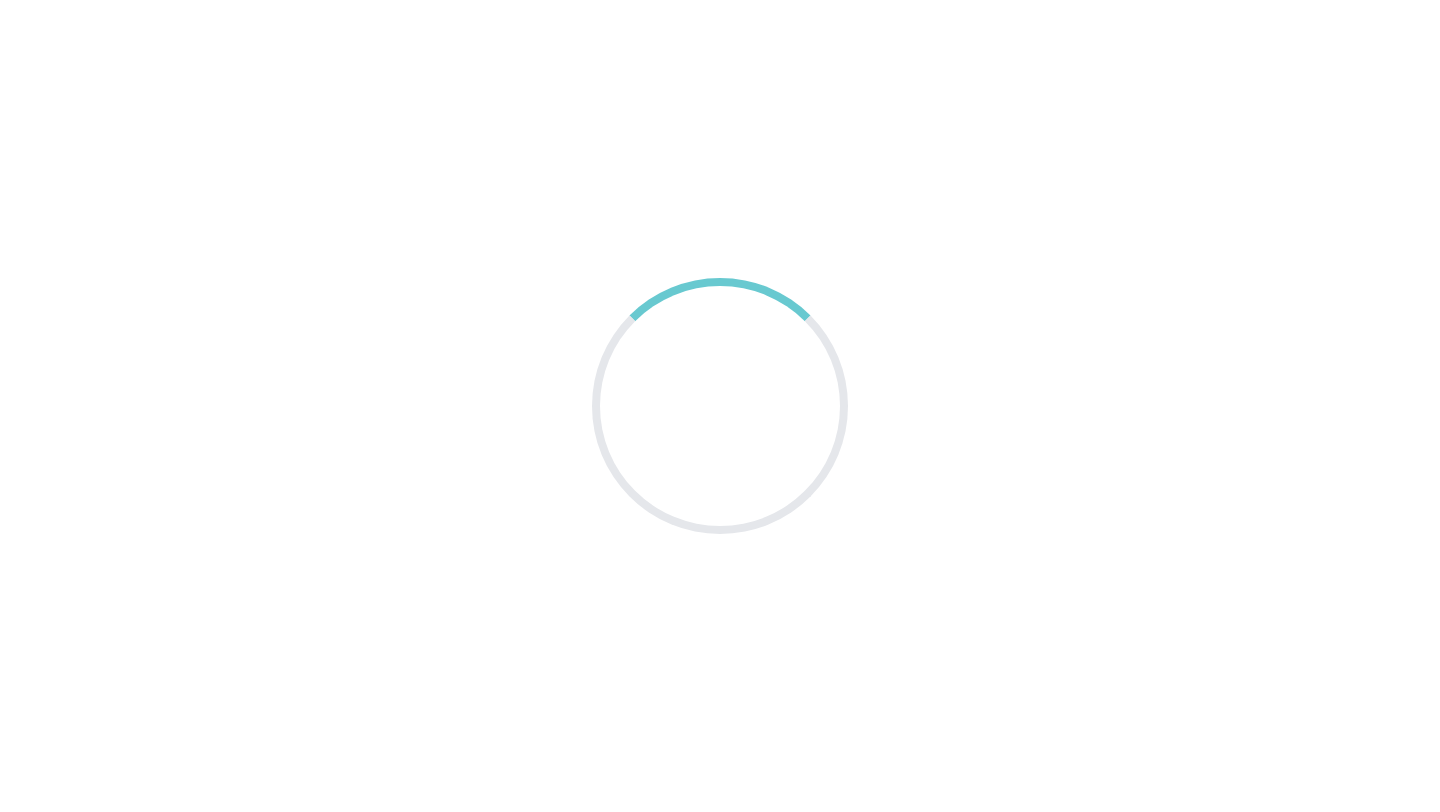 scroll, scrollTop: 0, scrollLeft: 0, axis: both 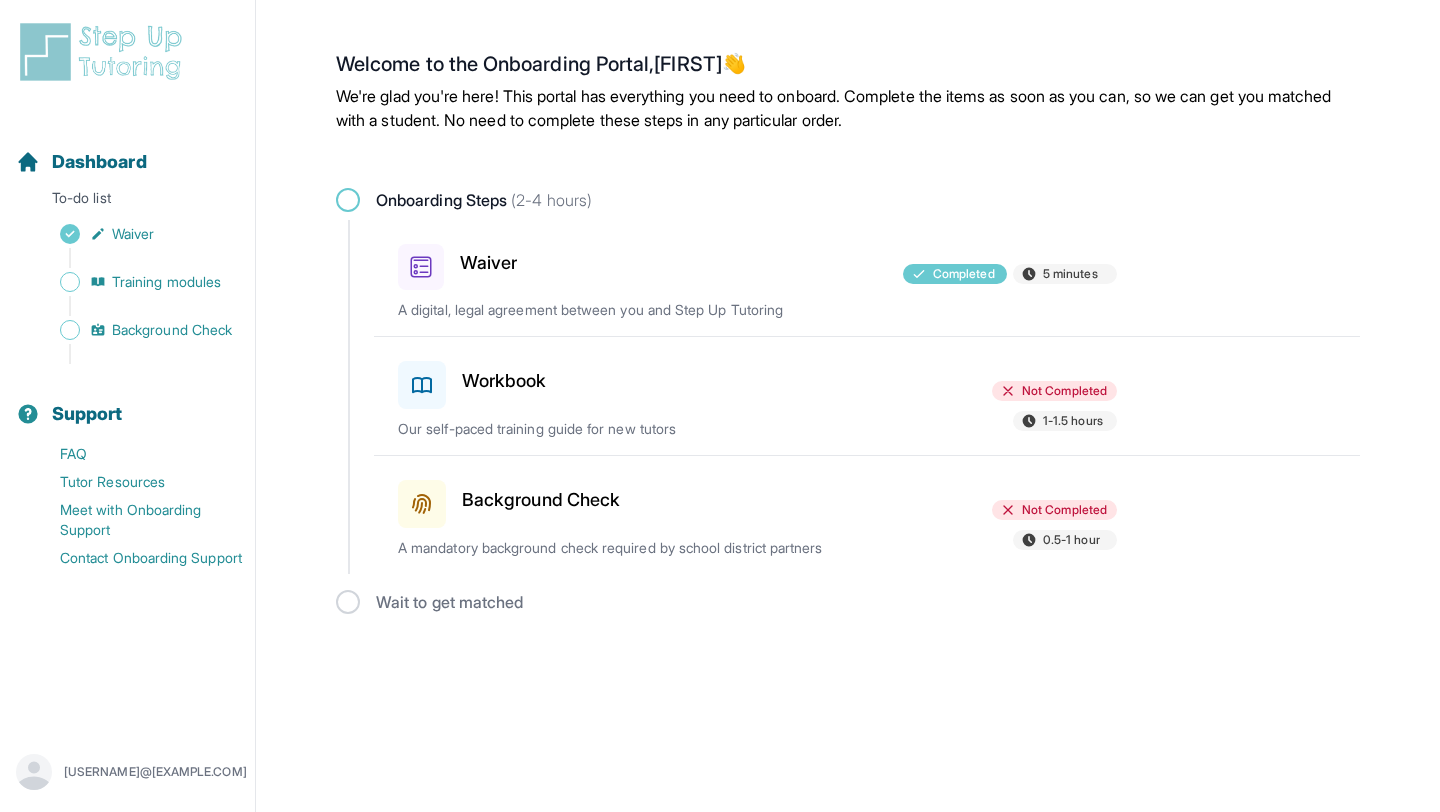 click on "Workbook" at bounding box center (504, 381) 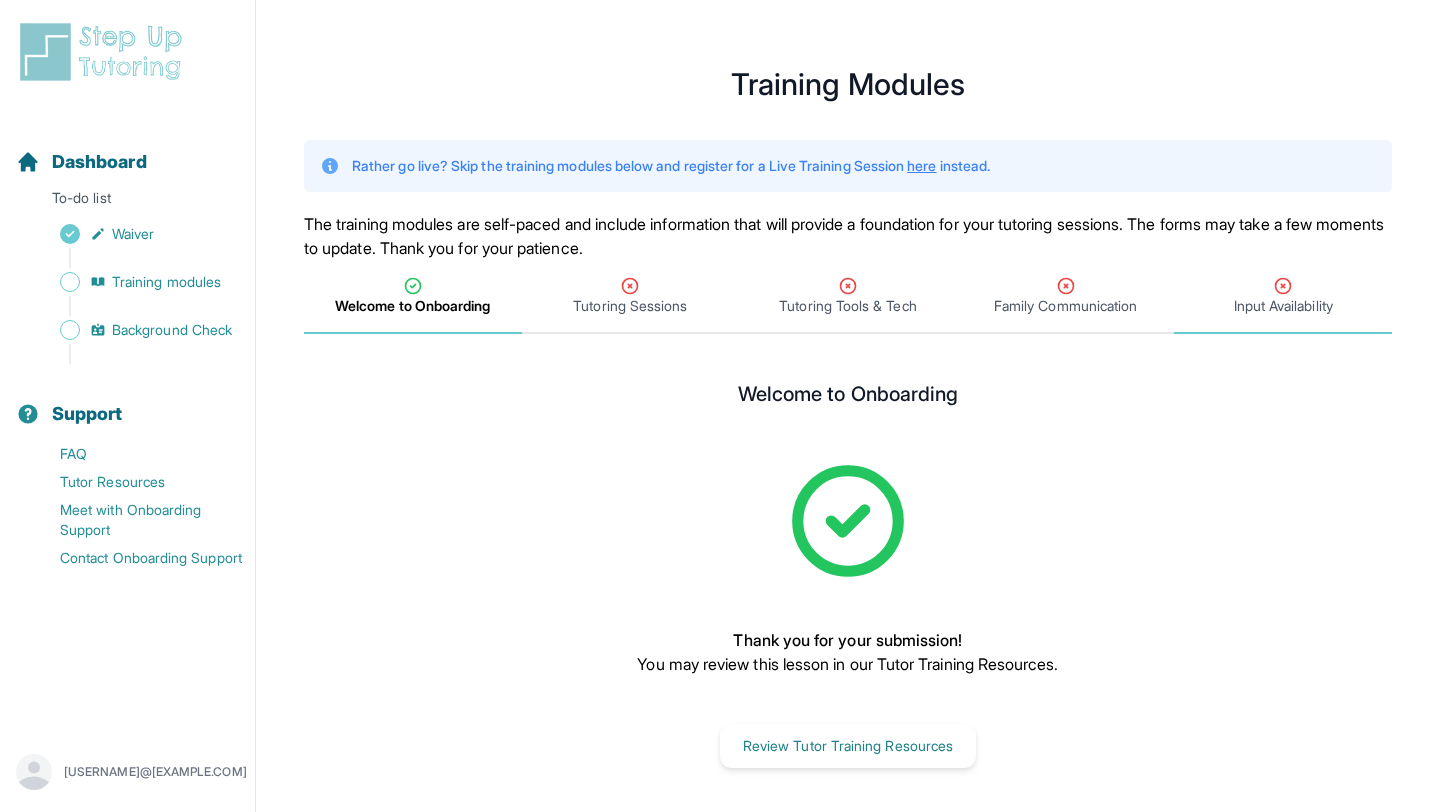 click on "Input Availability" at bounding box center (1283, 297) 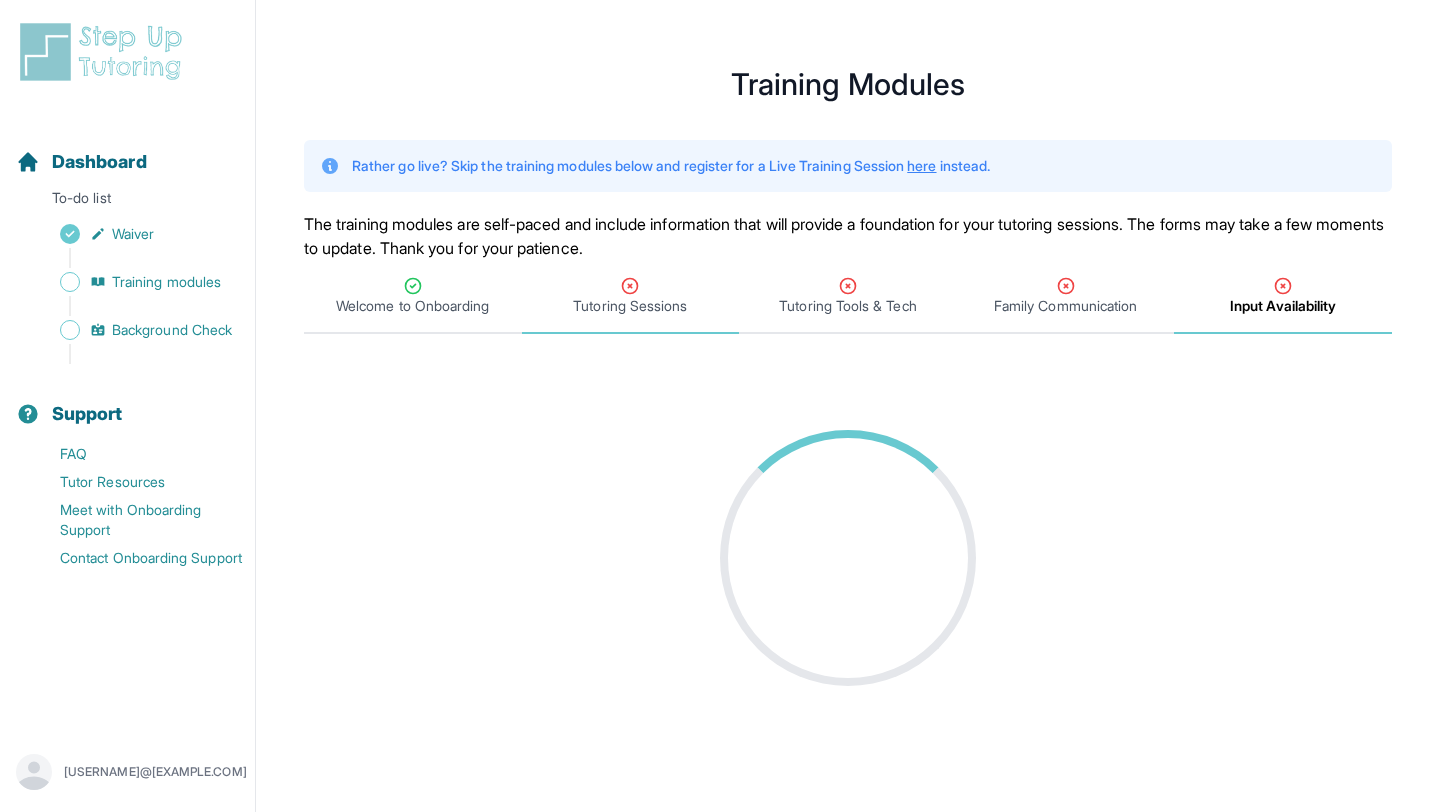 click on "Tutoring Sessions" at bounding box center (630, 306) 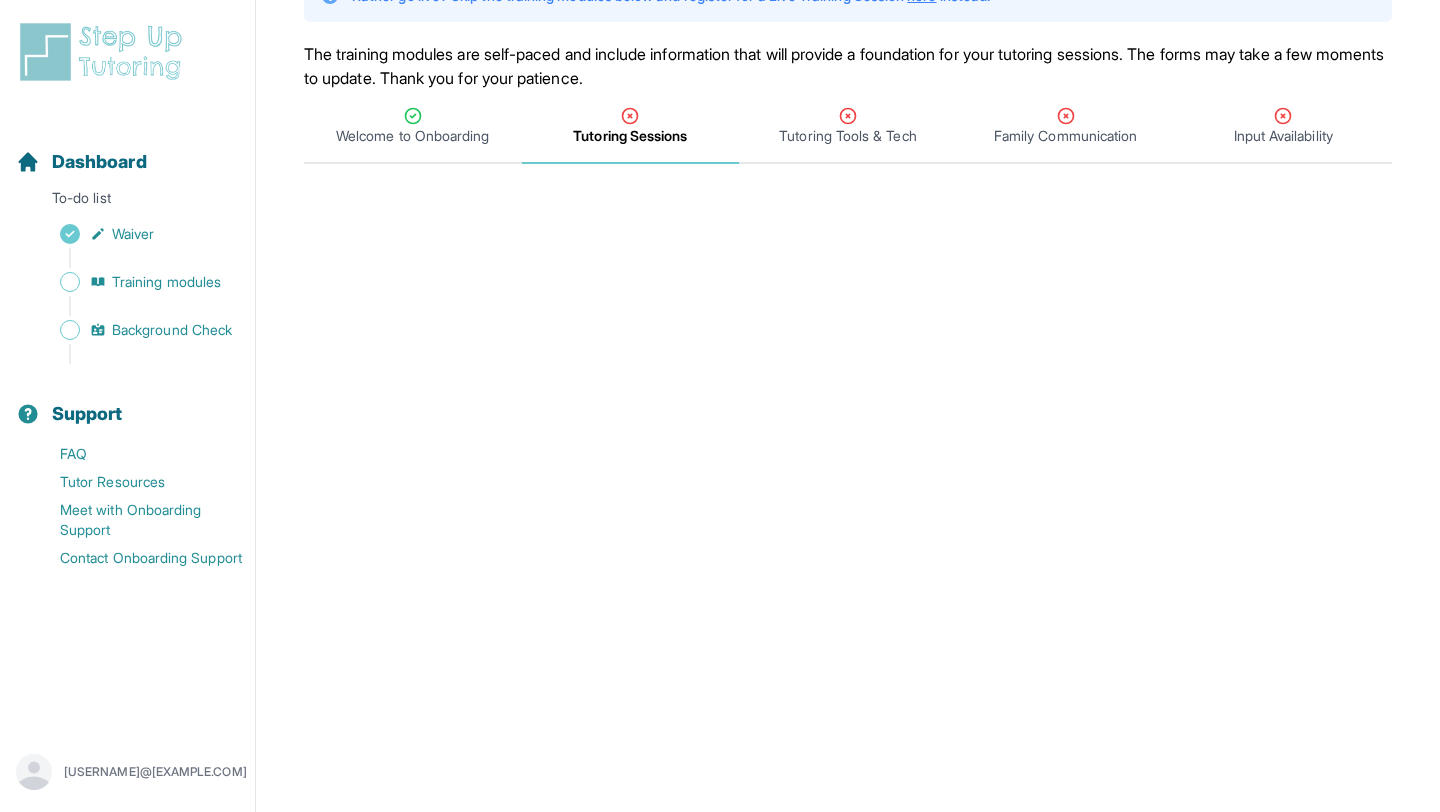 scroll, scrollTop: 0, scrollLeft: 0, axis: both 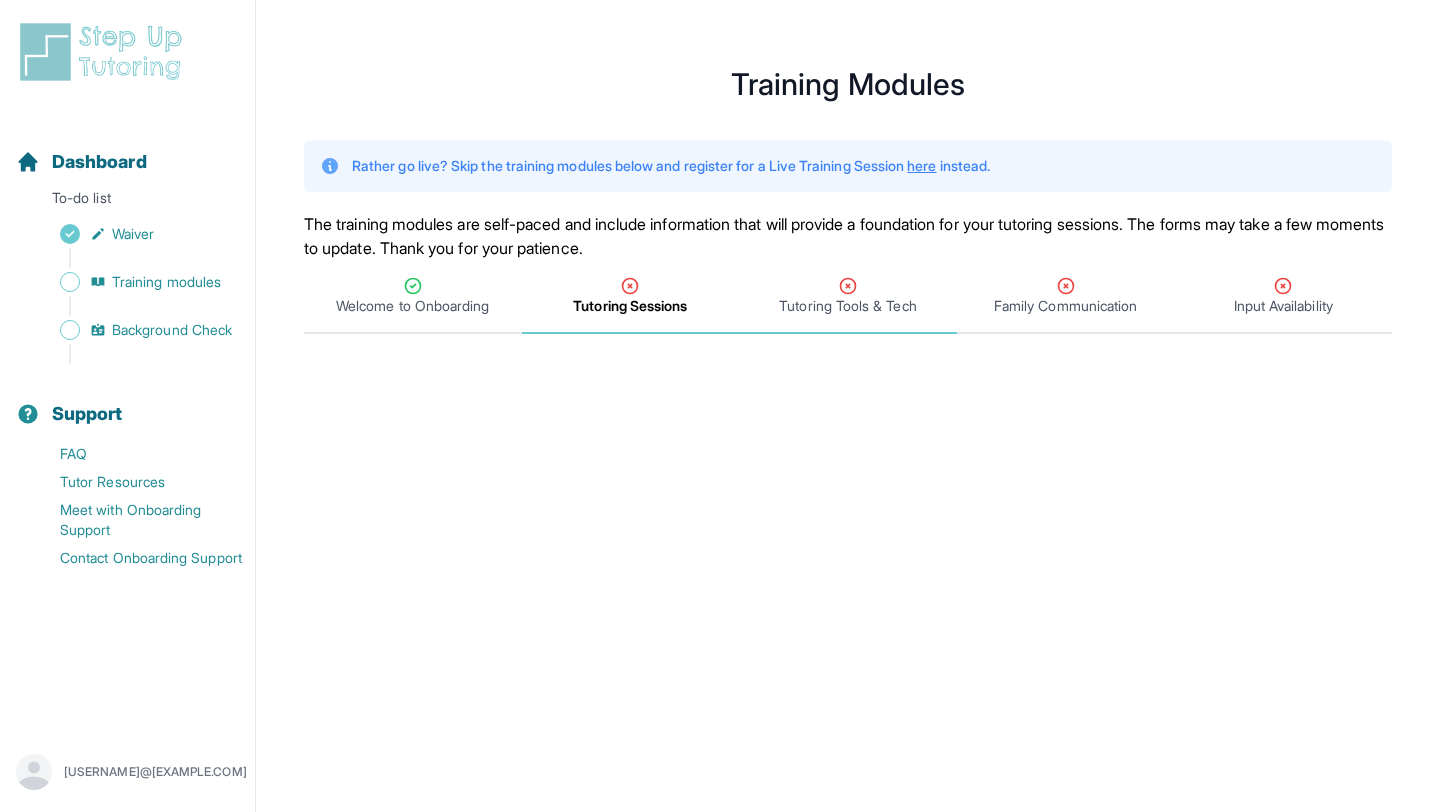 click on "Tutoring Tools & Tech" at bounding box center (848, 296) 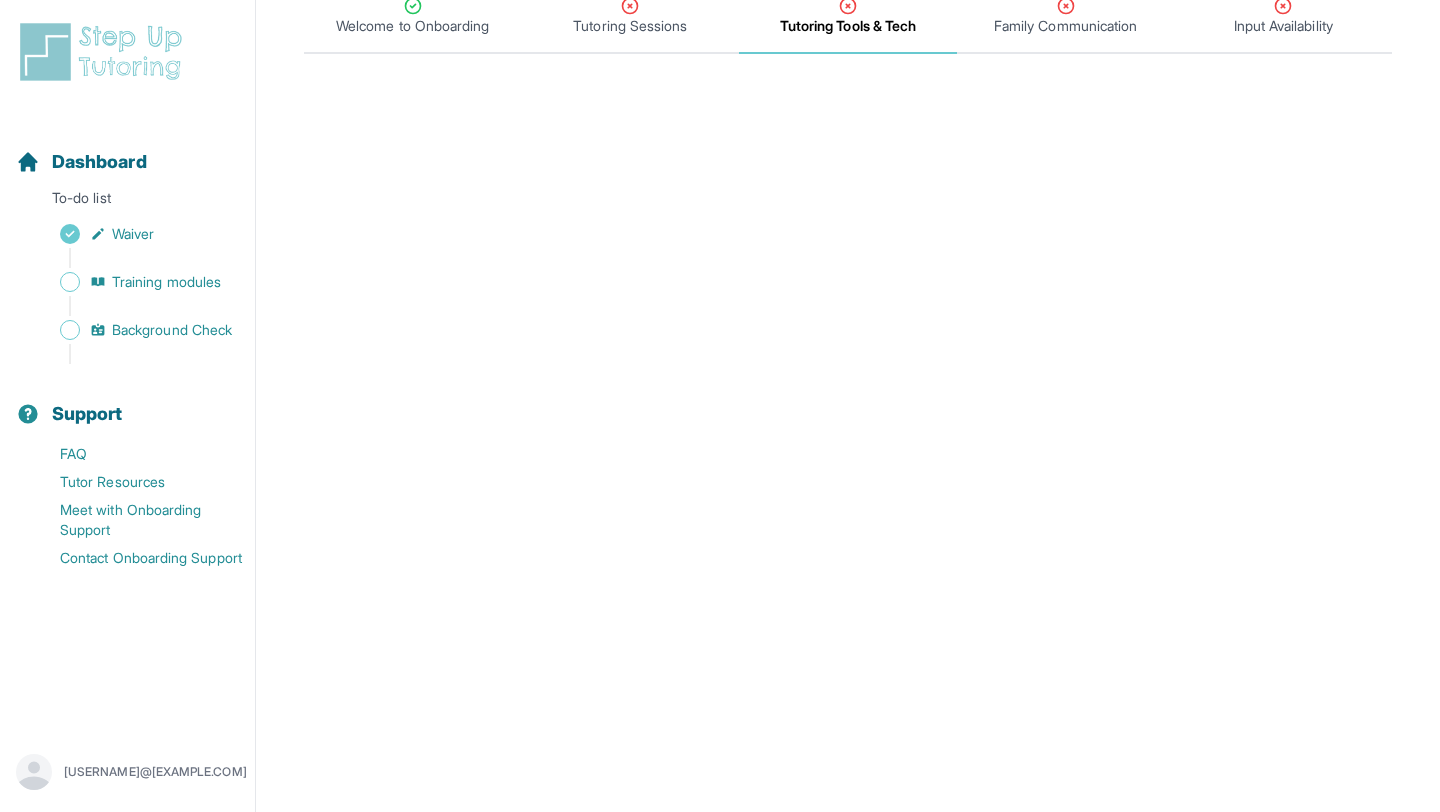scroll, scrollTop: 0, scrollLeft: 0, axis: both 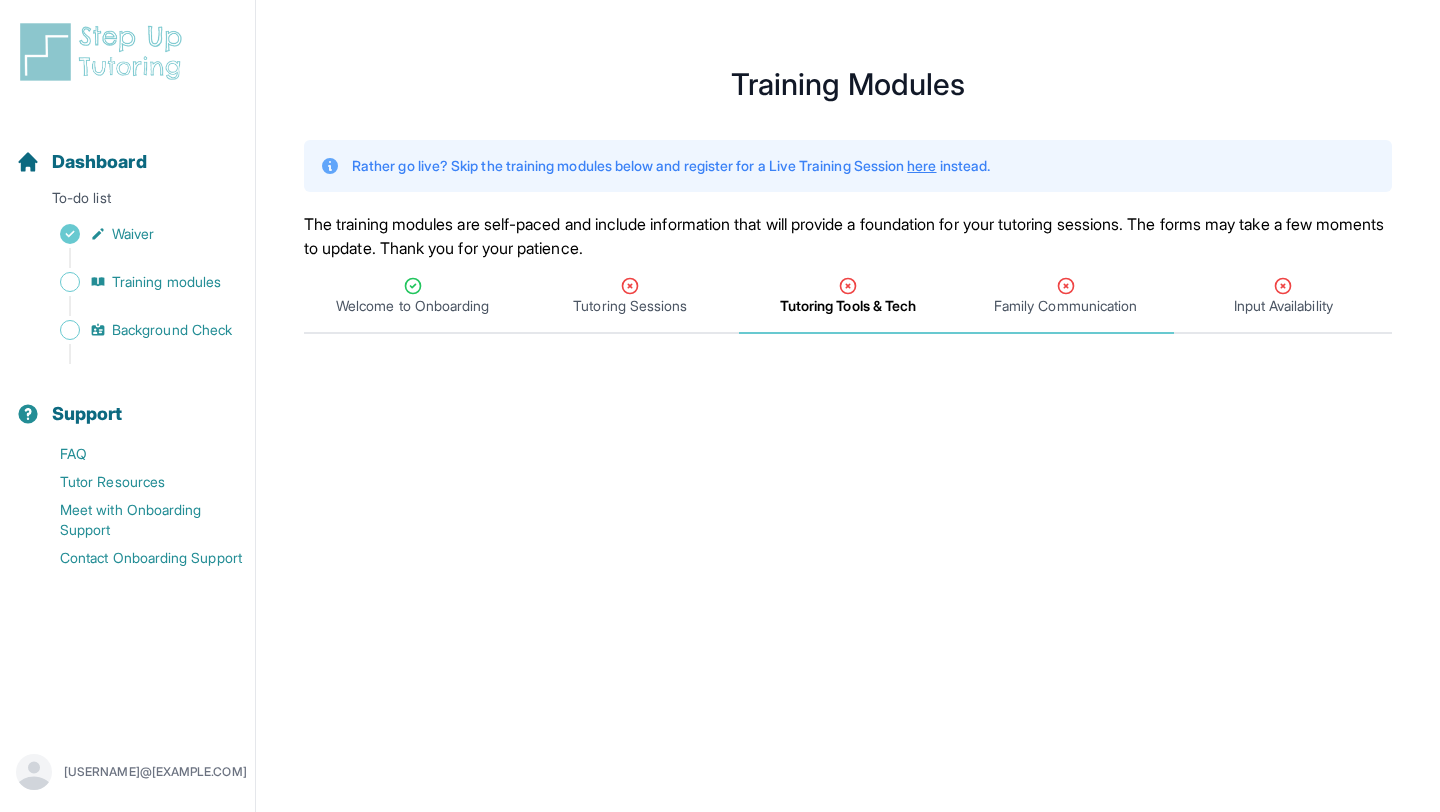 click on "Family Communication" at bounding box center [1065, 306] 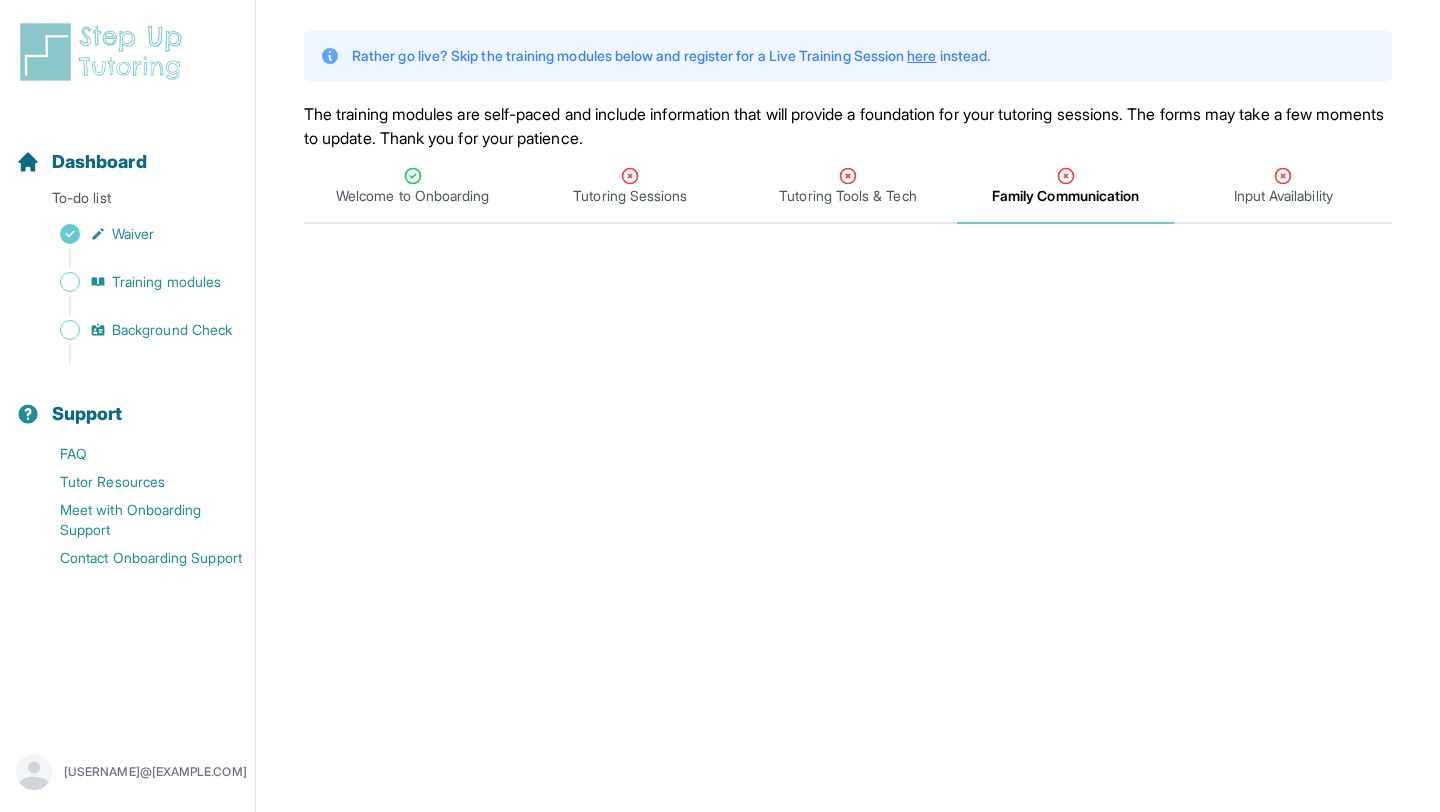 scroll, scrollTop: 0, scrollLeft: 0, axis: both 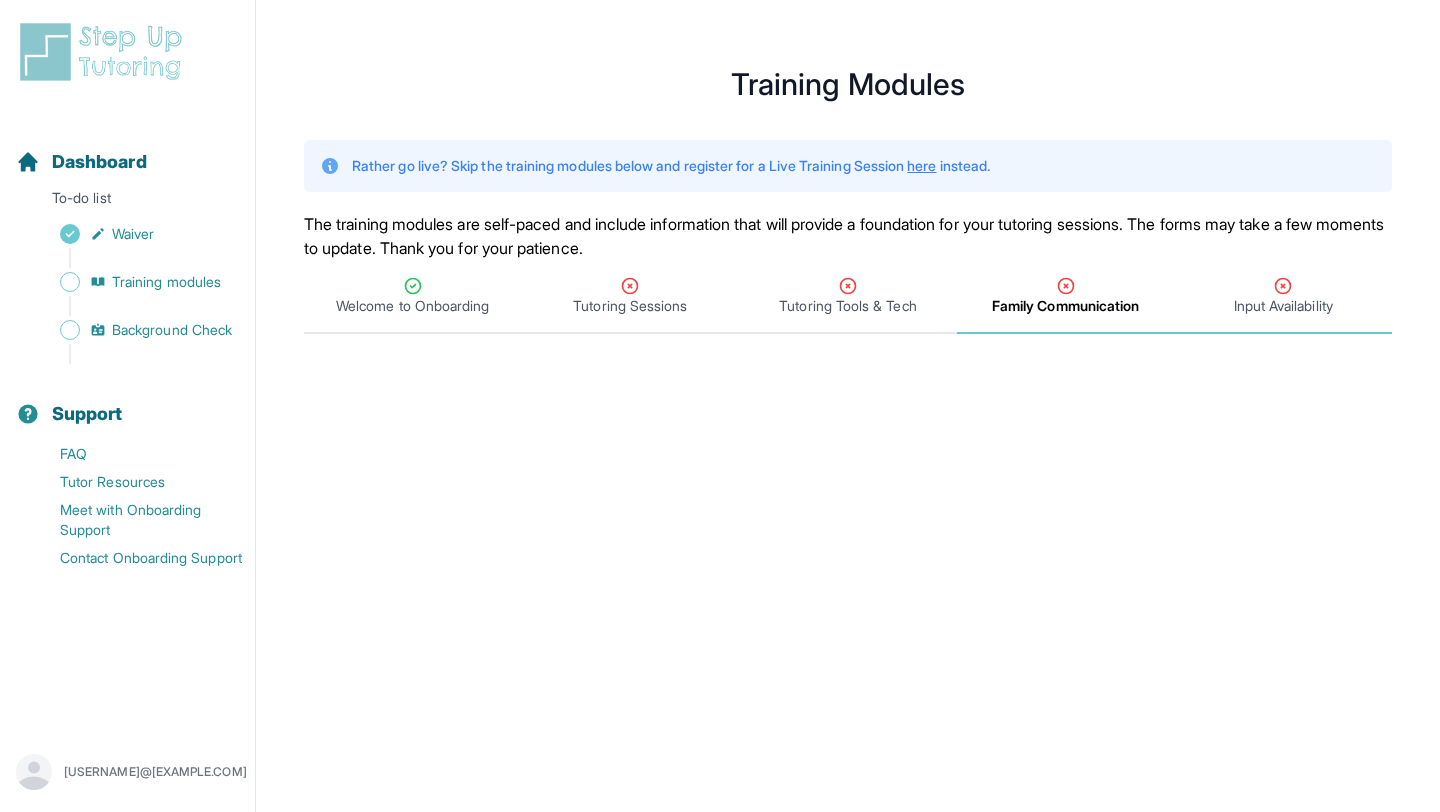 click on "Input Availability" at bounding box center (1283, 297) 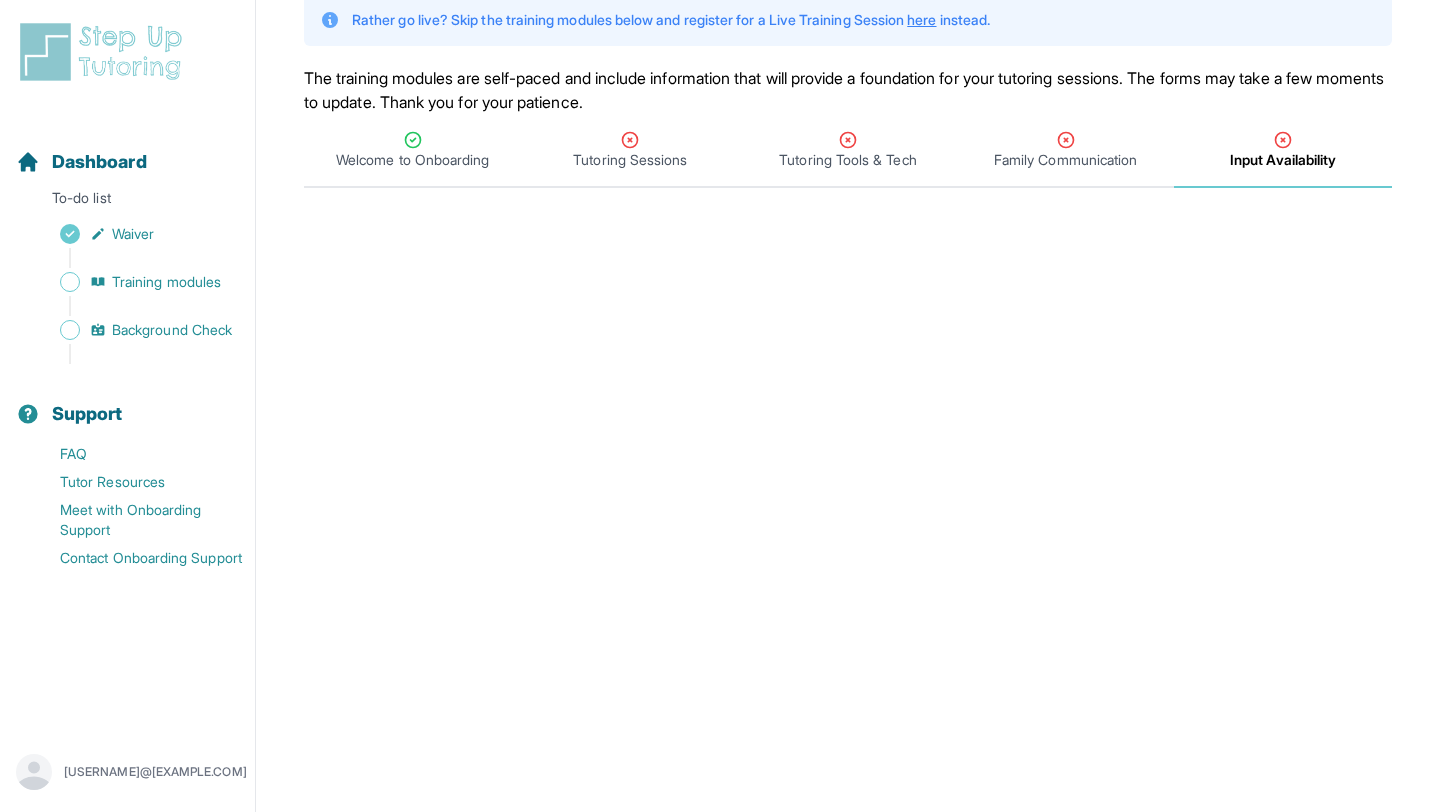 scroll, scrollTop: 0, scrollLeft: 0, axis: both 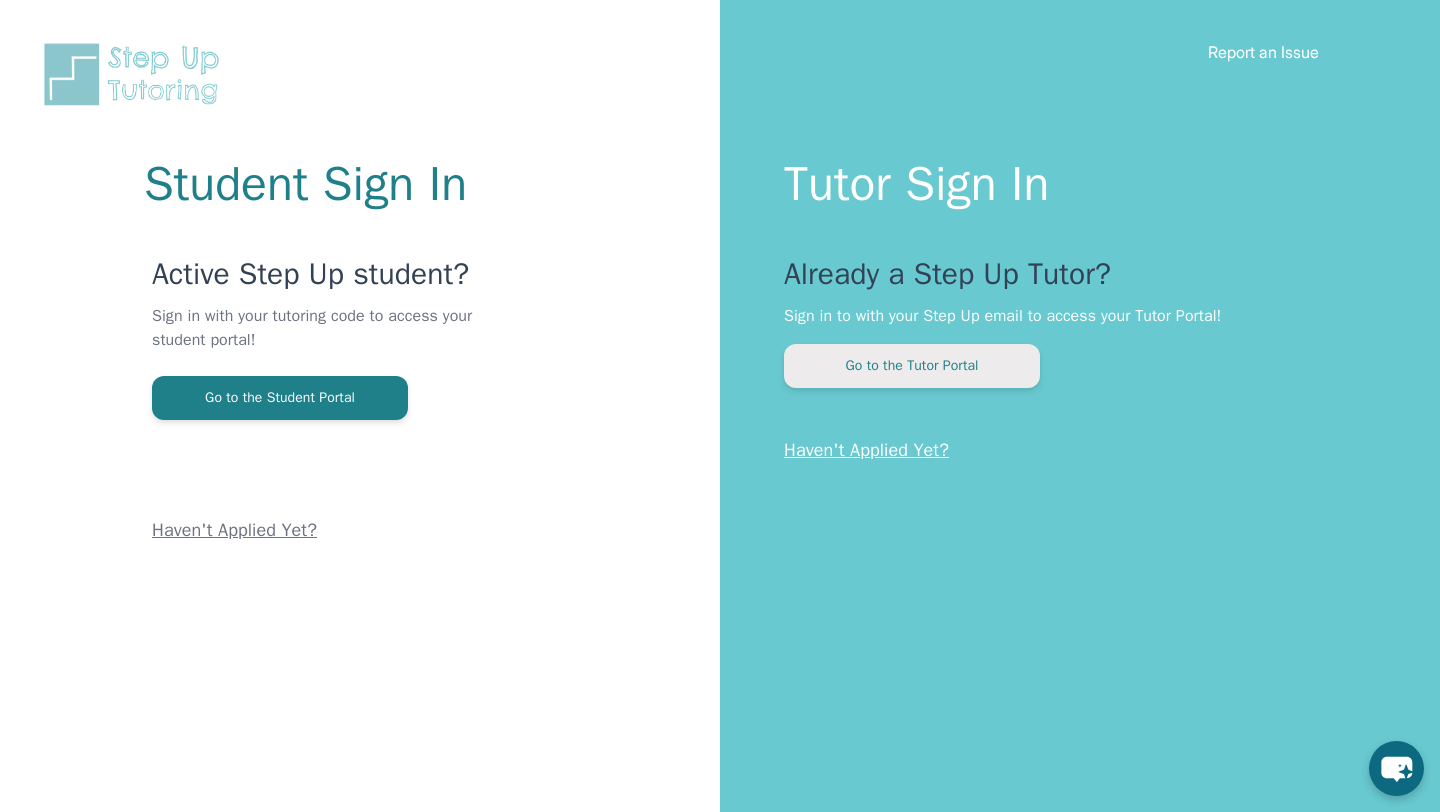click on "Go to the Tutor Portal" at bounding box center (912, 366) 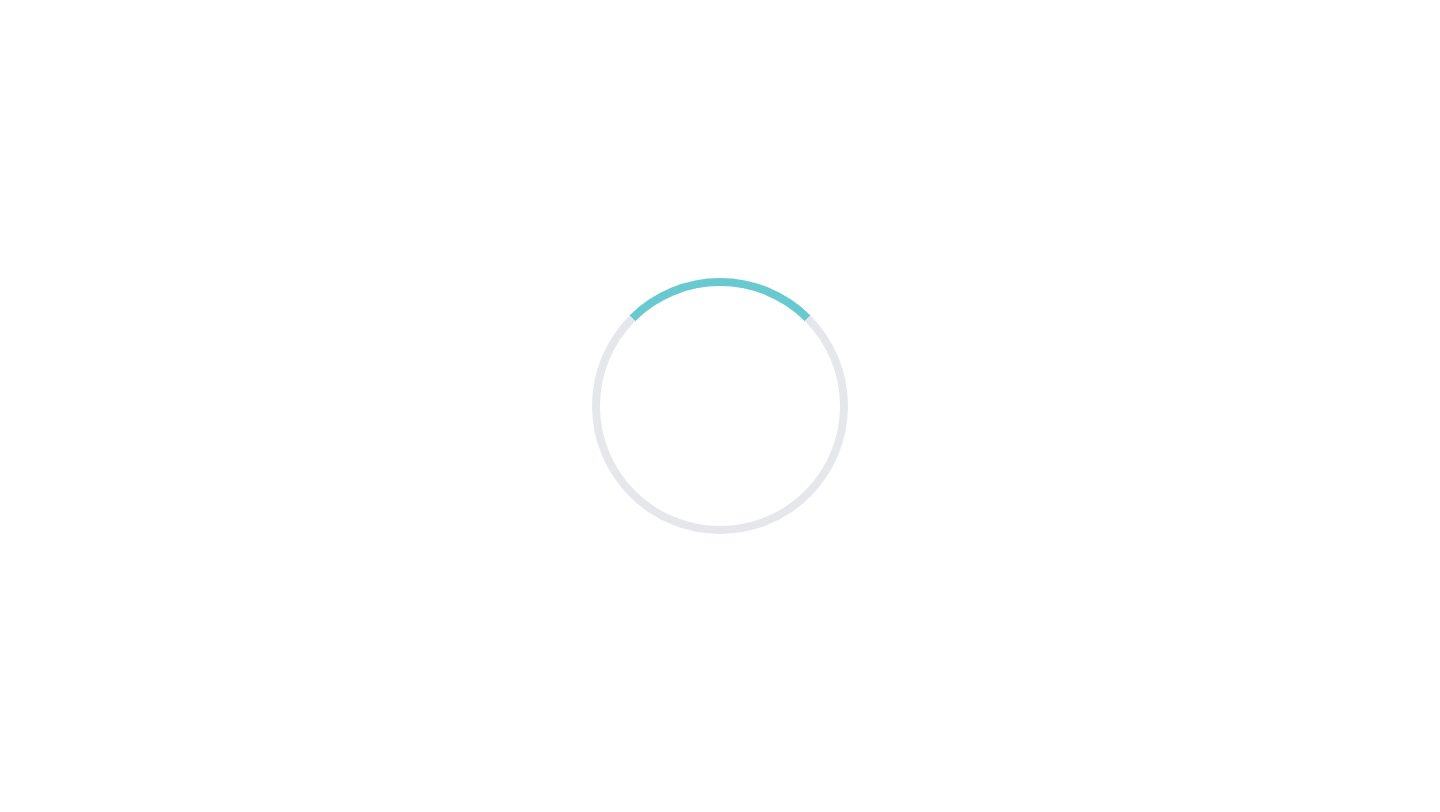scroll, scrollTop: 0, scrollLeft: 0, axis: both 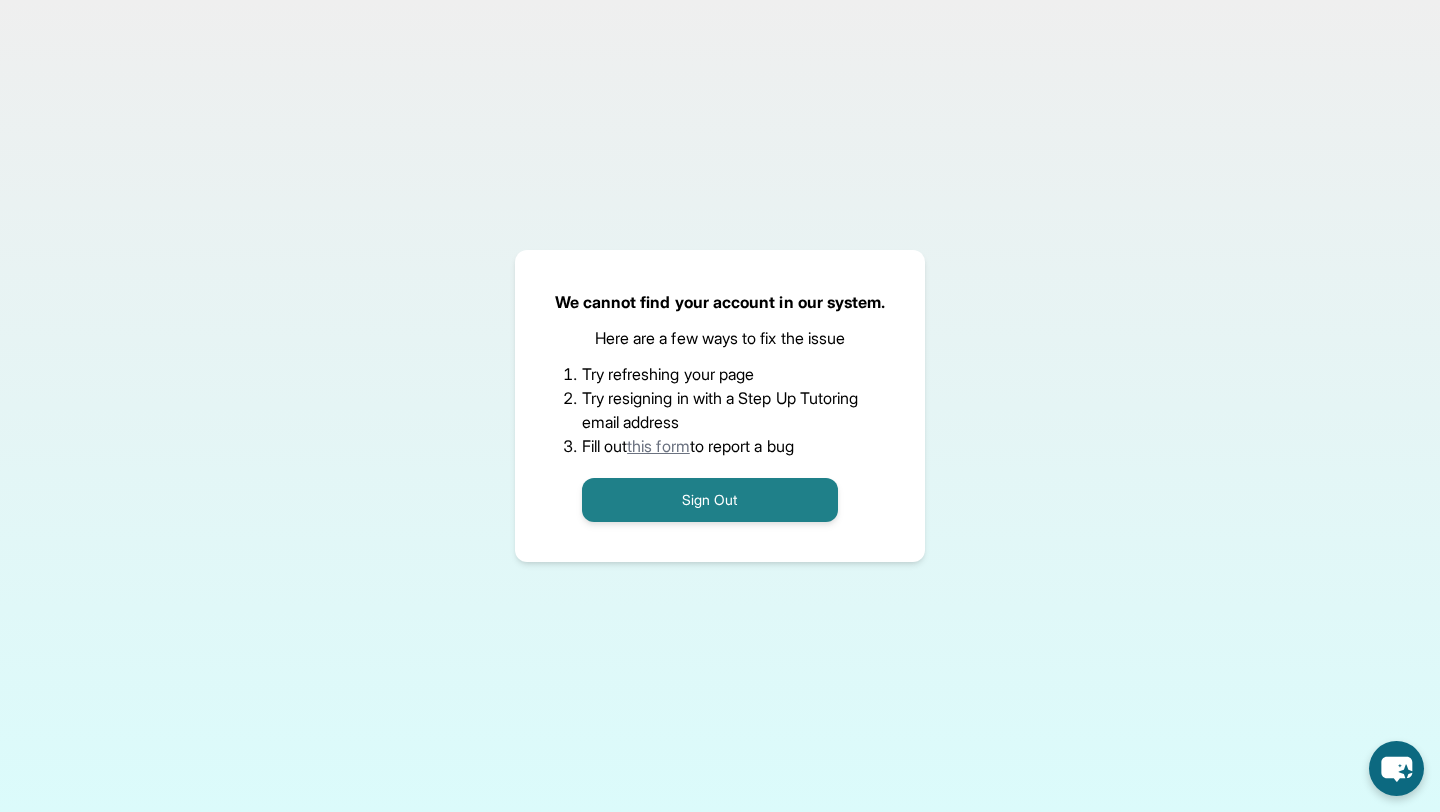 click on "this form" at bounding box center [658, 446] 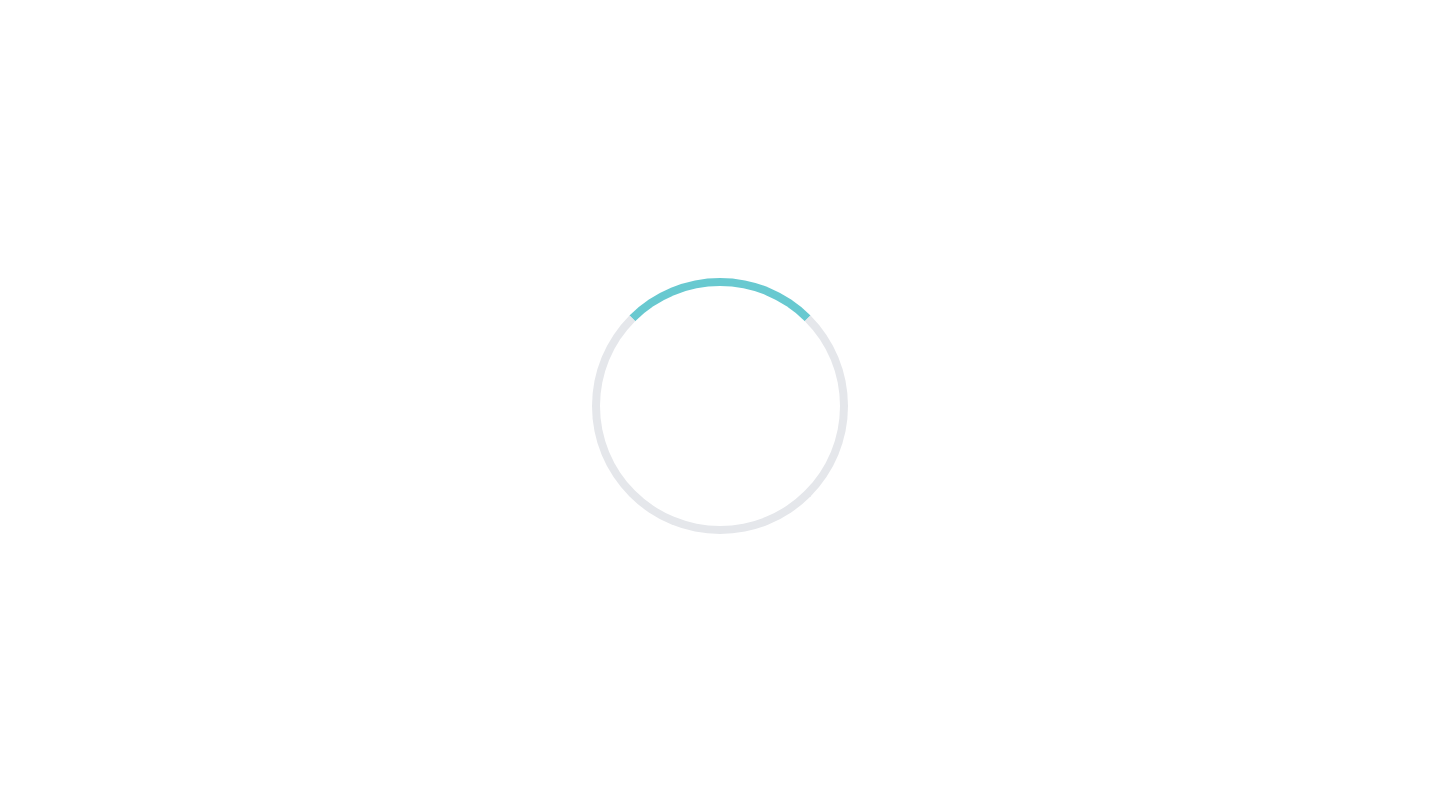 scroll, scrollTop: 0, scrollLeft: 0, axis: both 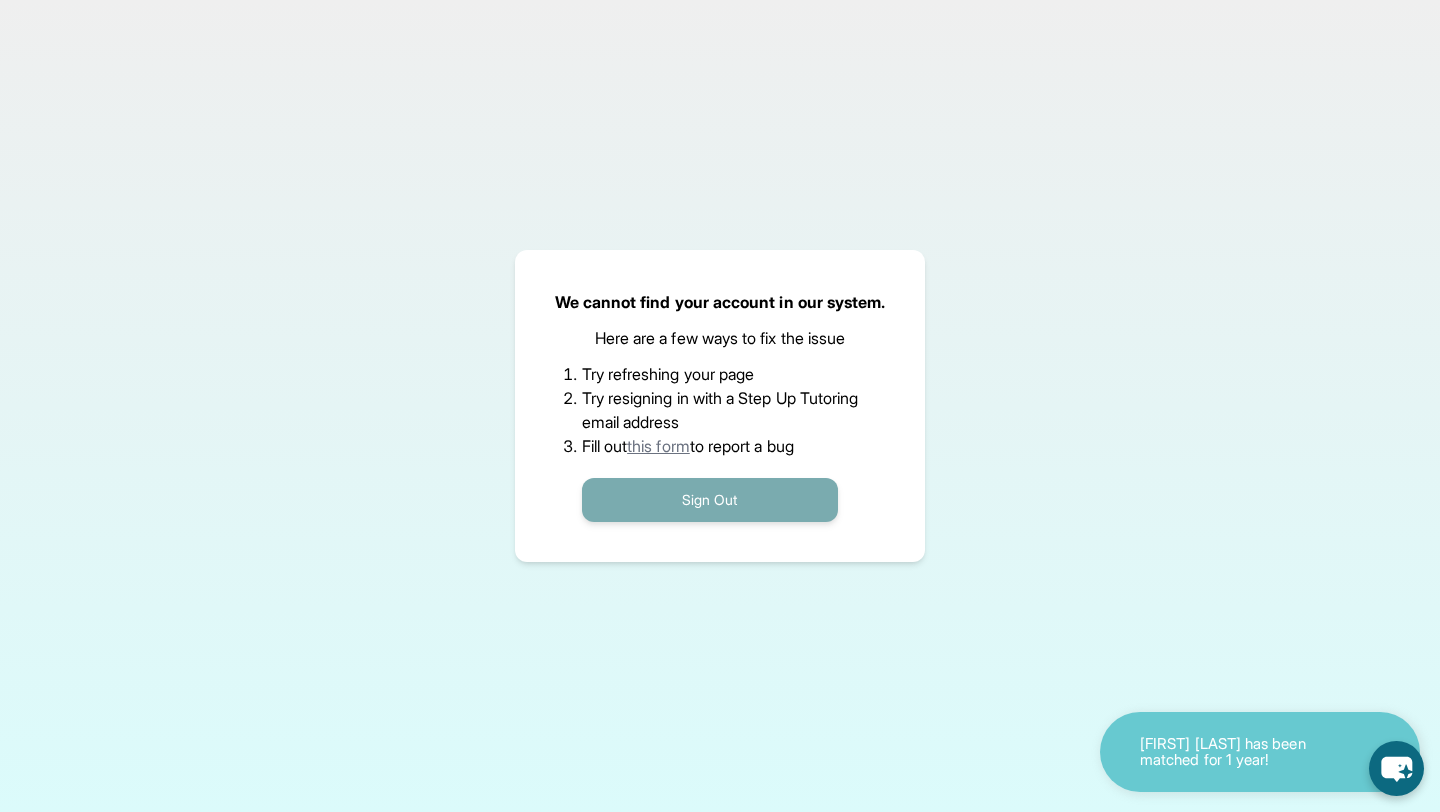 click on "Sign Out" at bounding box center (710, 500) 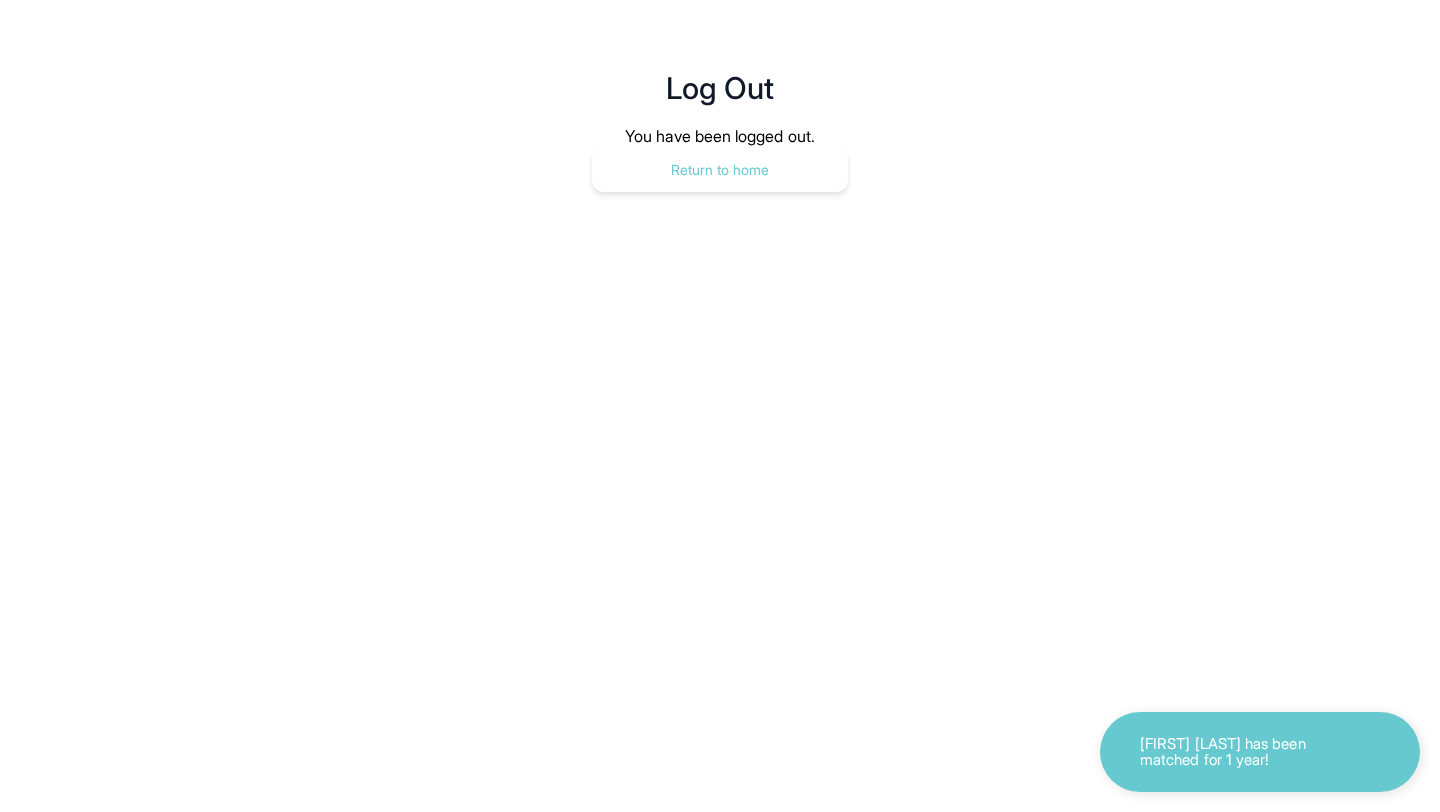 click on "Return to home" at bounding box center [720, 170] 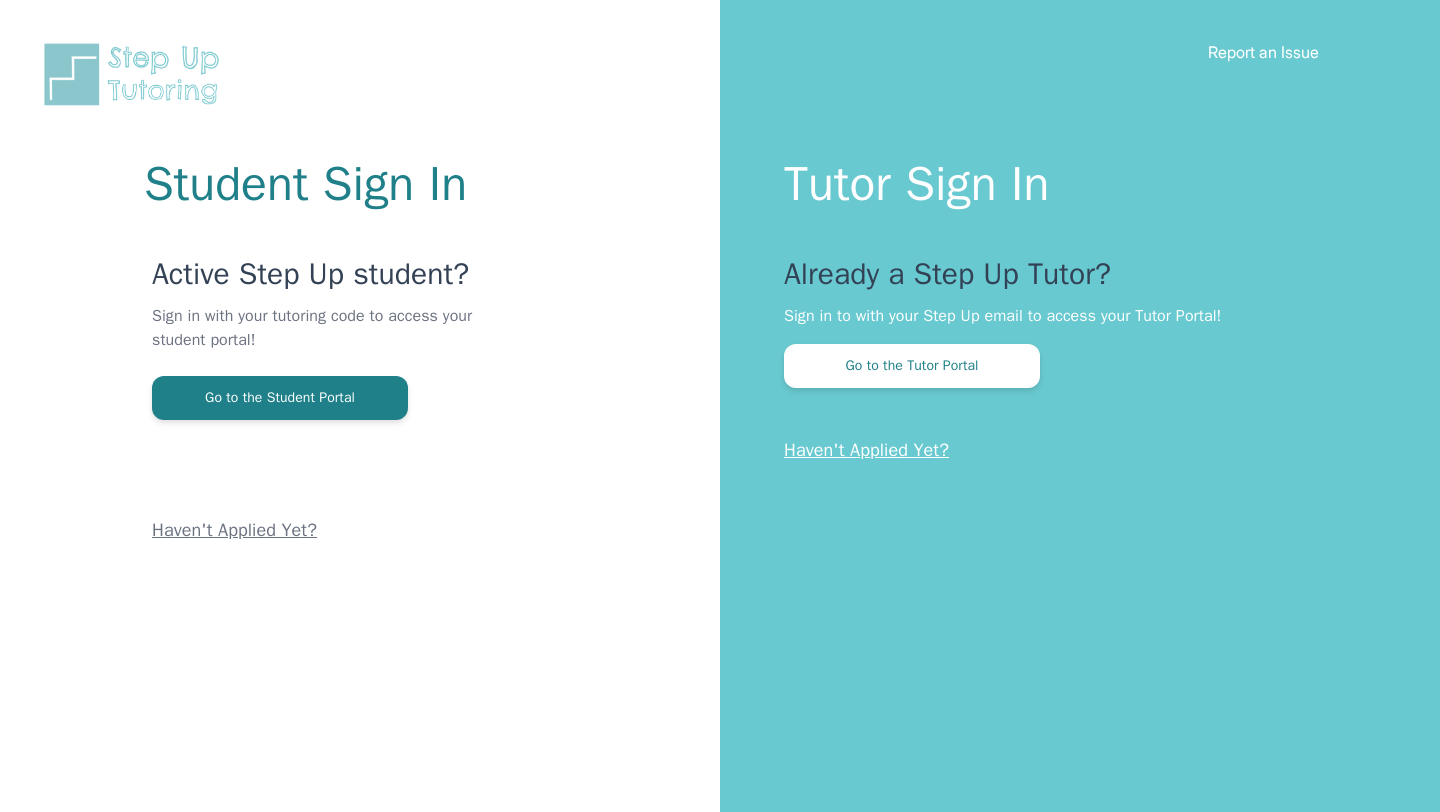 scroll, scrollTop: 0, scrollLeft: 0, axis: both 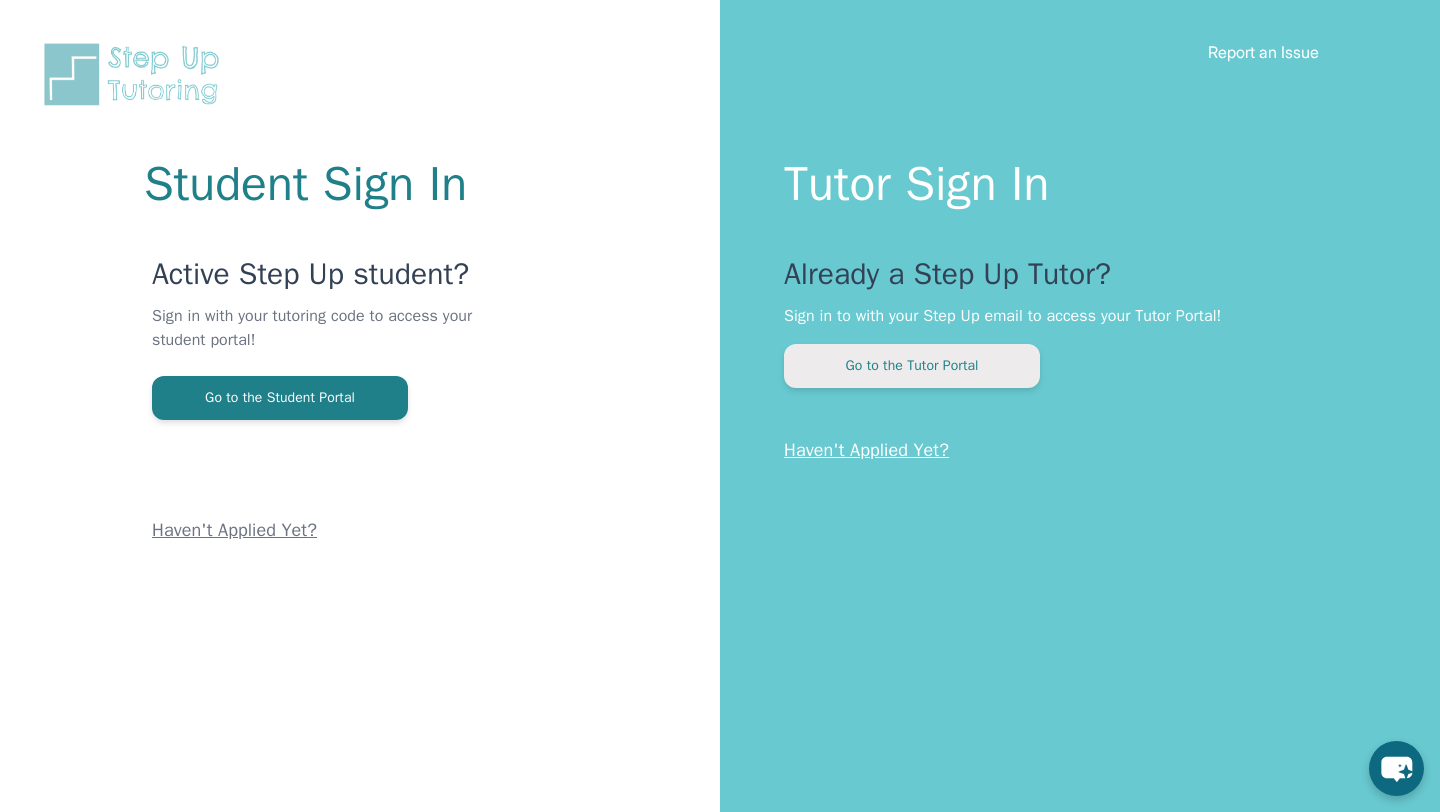 click on "Go to the Tutor Portal" at bounding box center (912, 366) 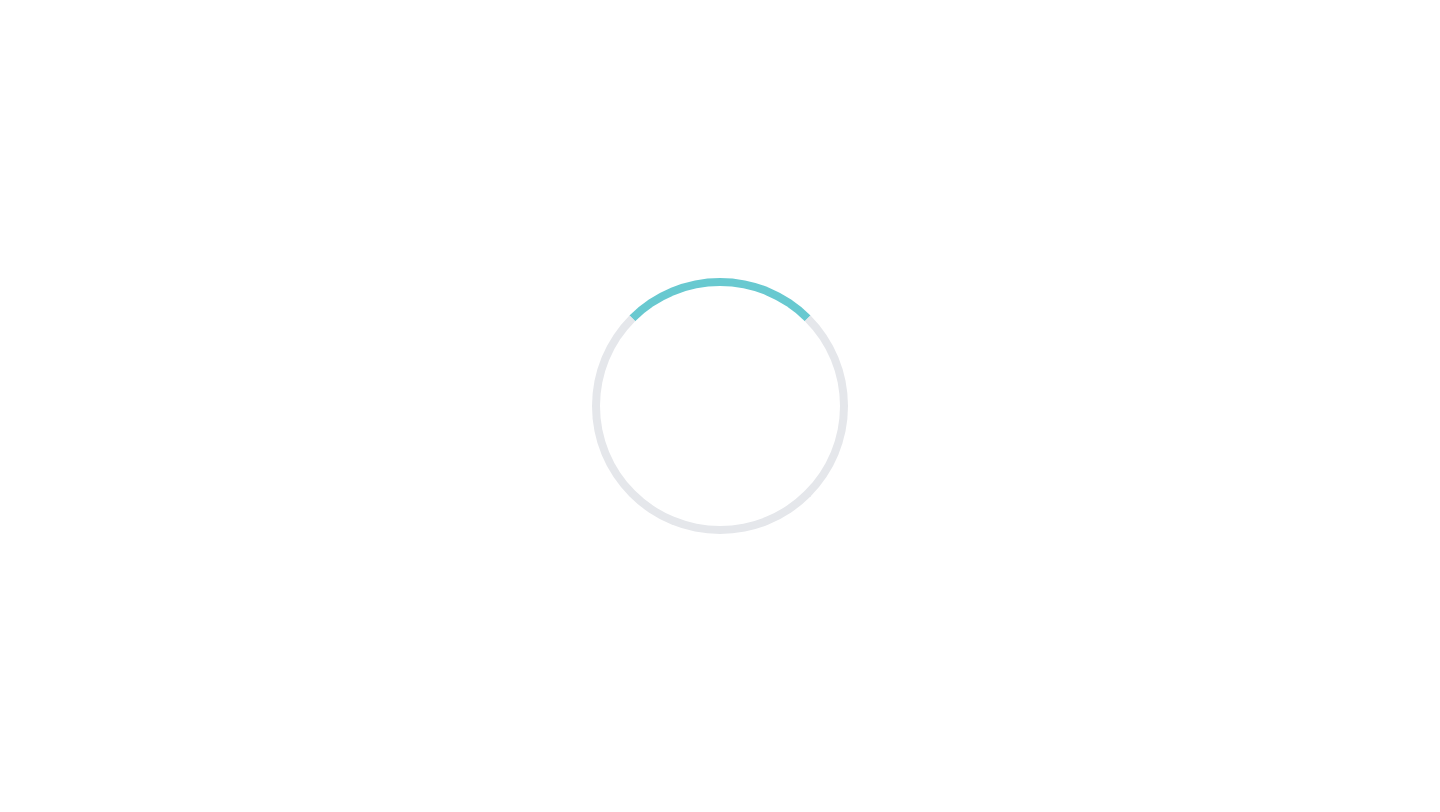 scroll, scrollTop: 0, scrollLeft: 0, axis: both 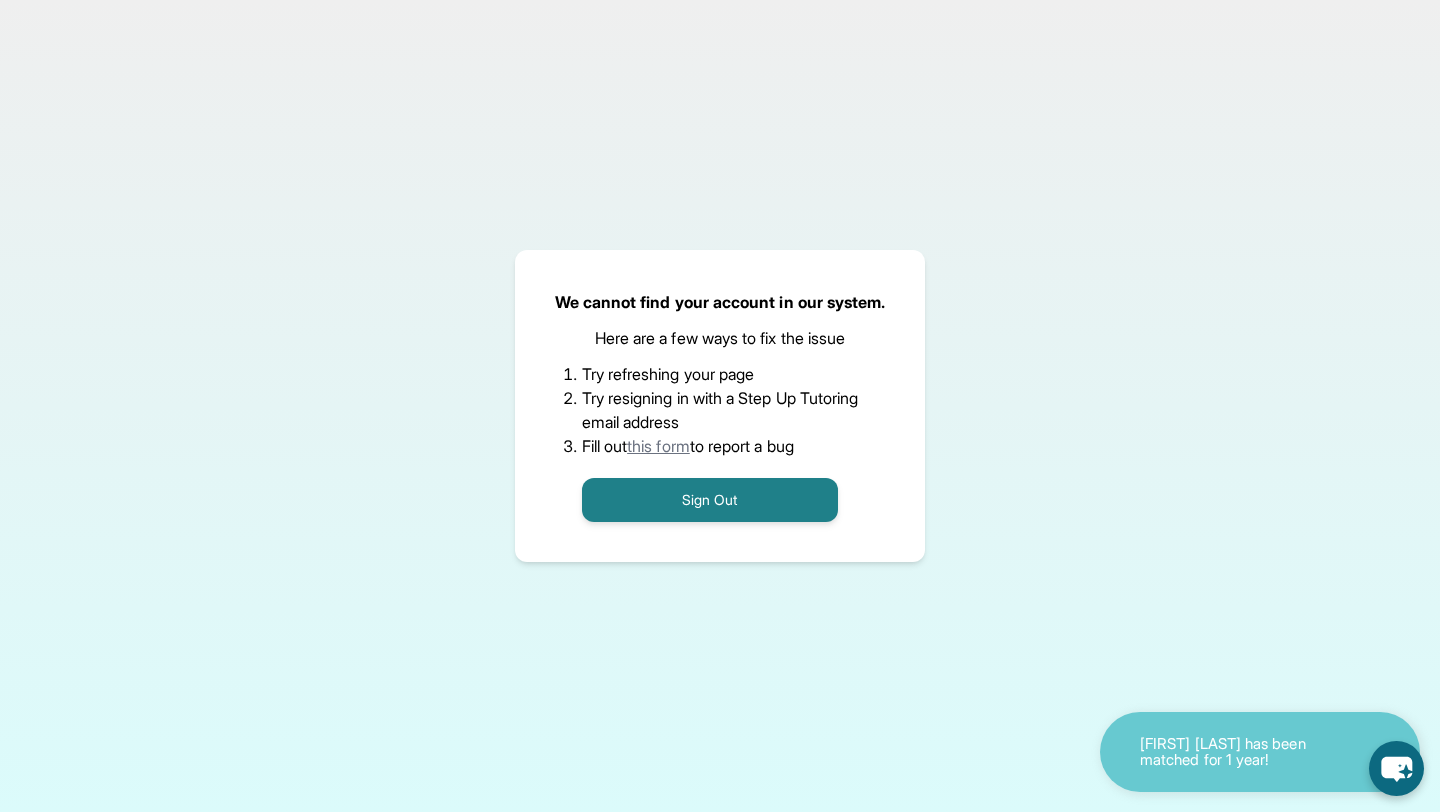 click on "Sign Out" at bounding box center (720, 490) 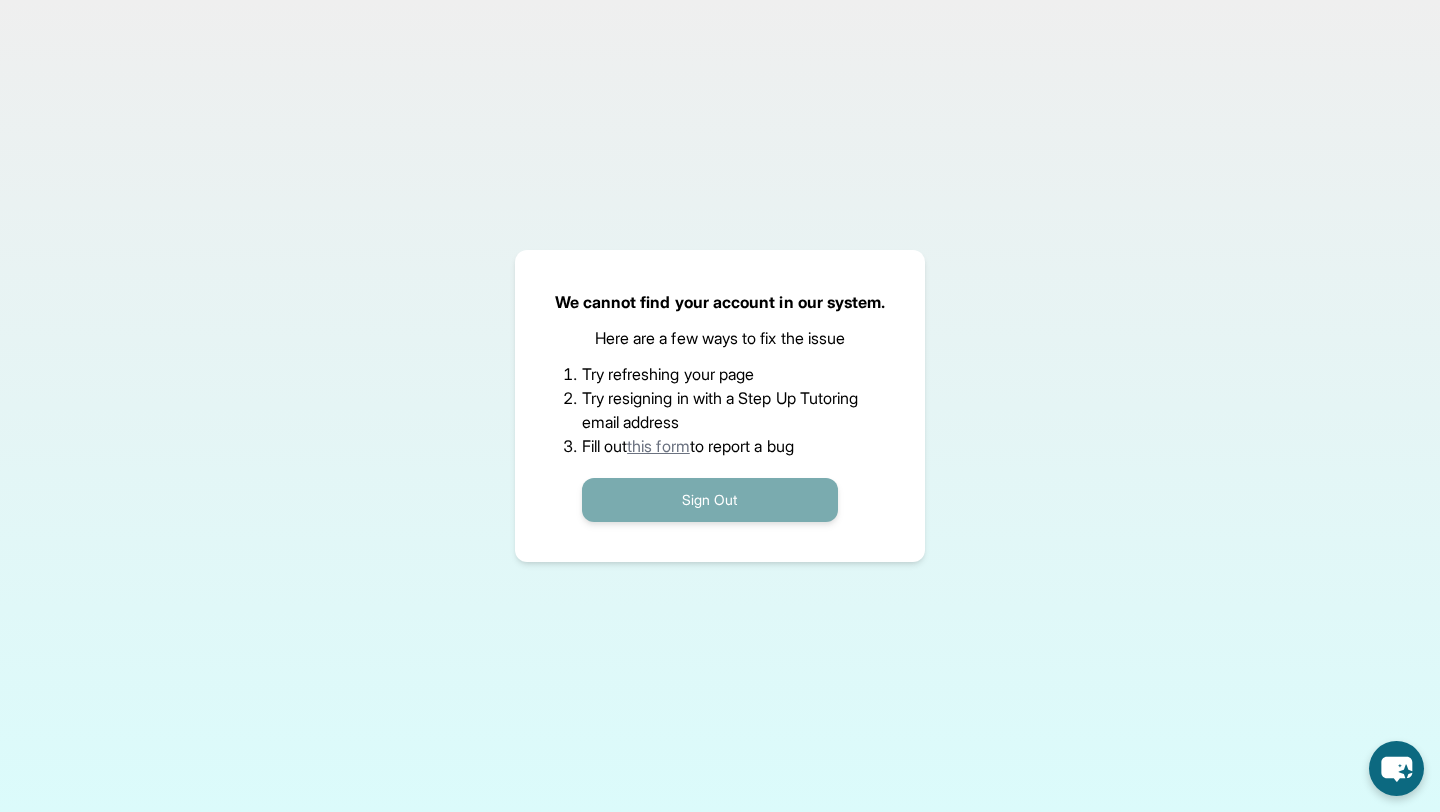 click on "Sign Out" at bounding box center (710, 500) 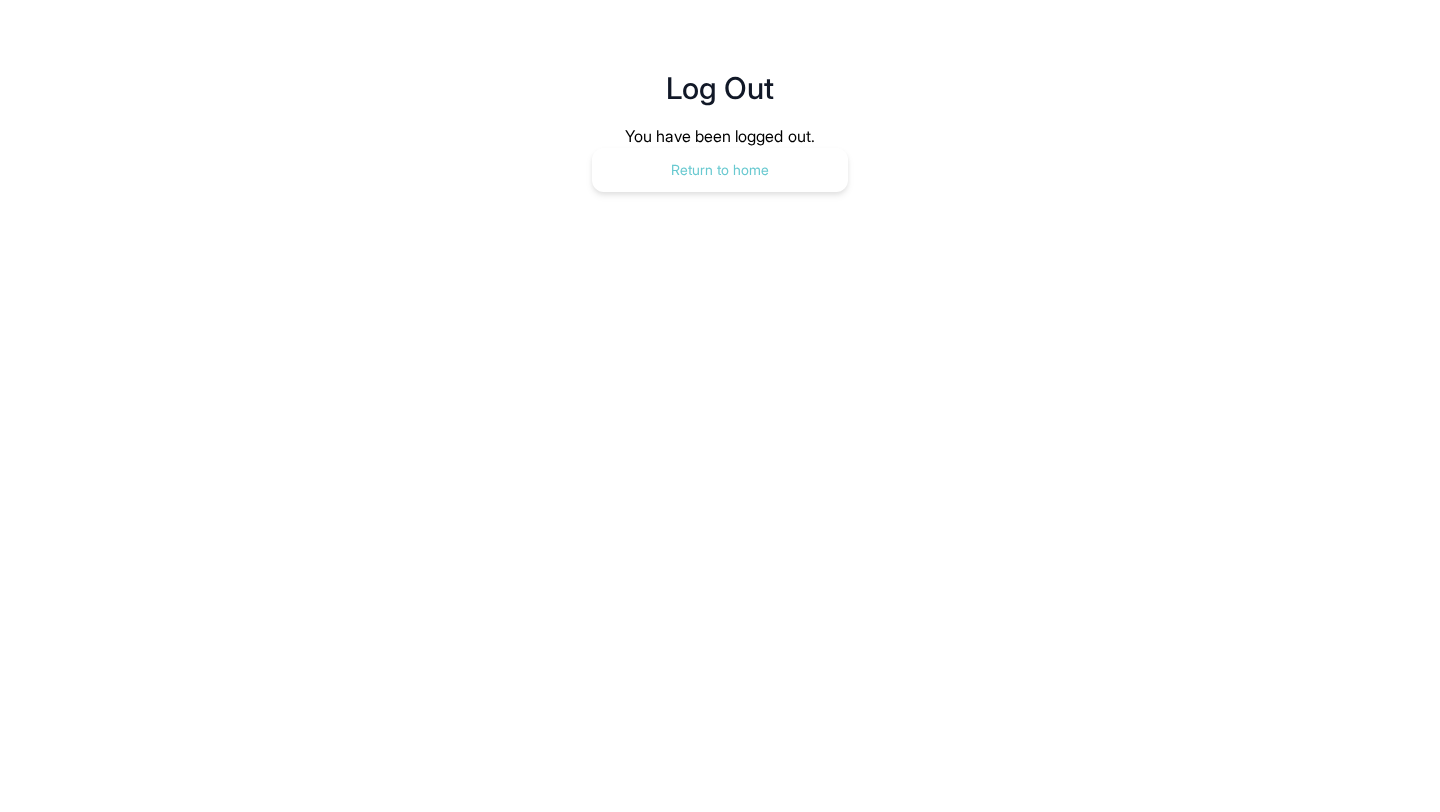 click on "Return to home" at bounding box center [720, 170] 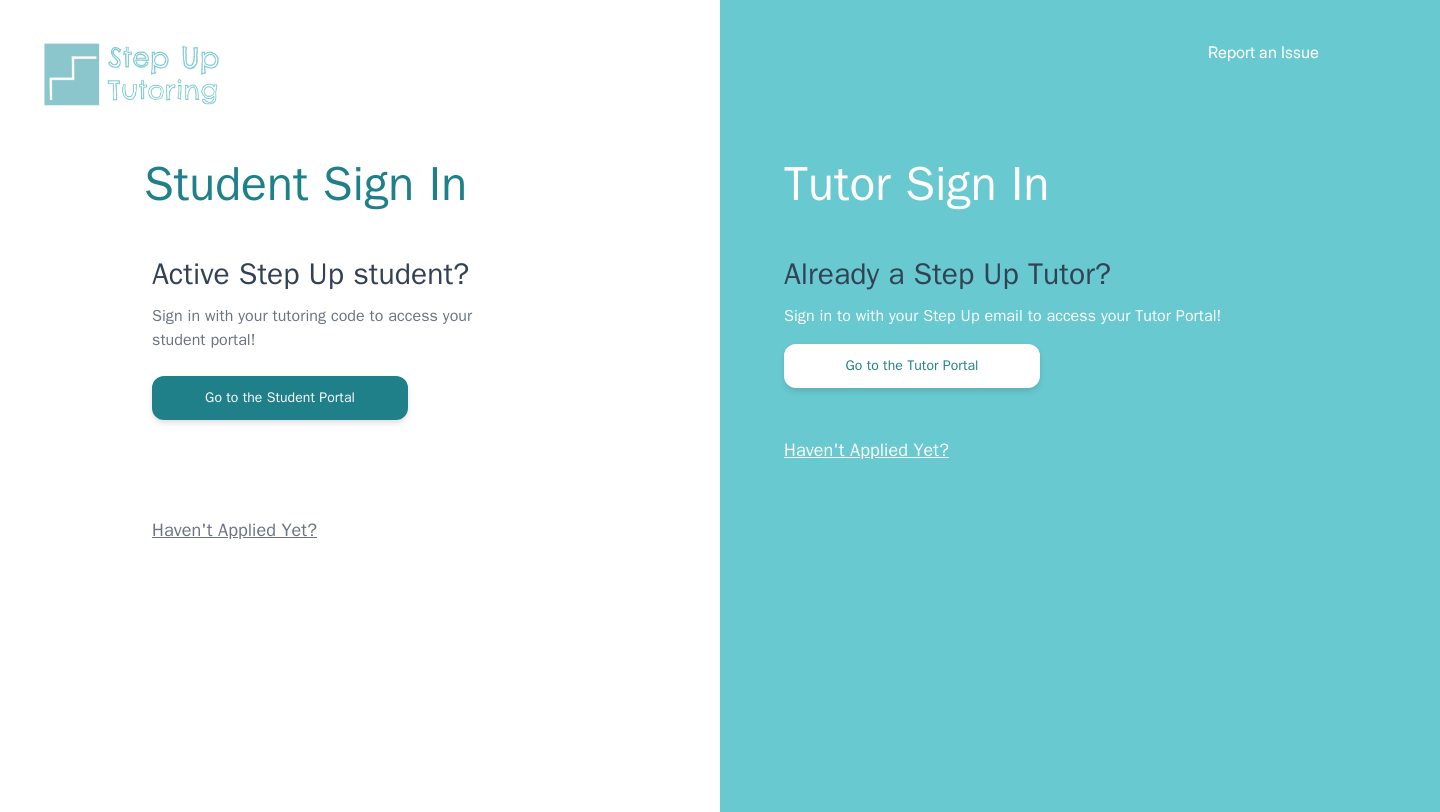 scroll, scrollTop: 0, scrollLeft: 0, axis: both 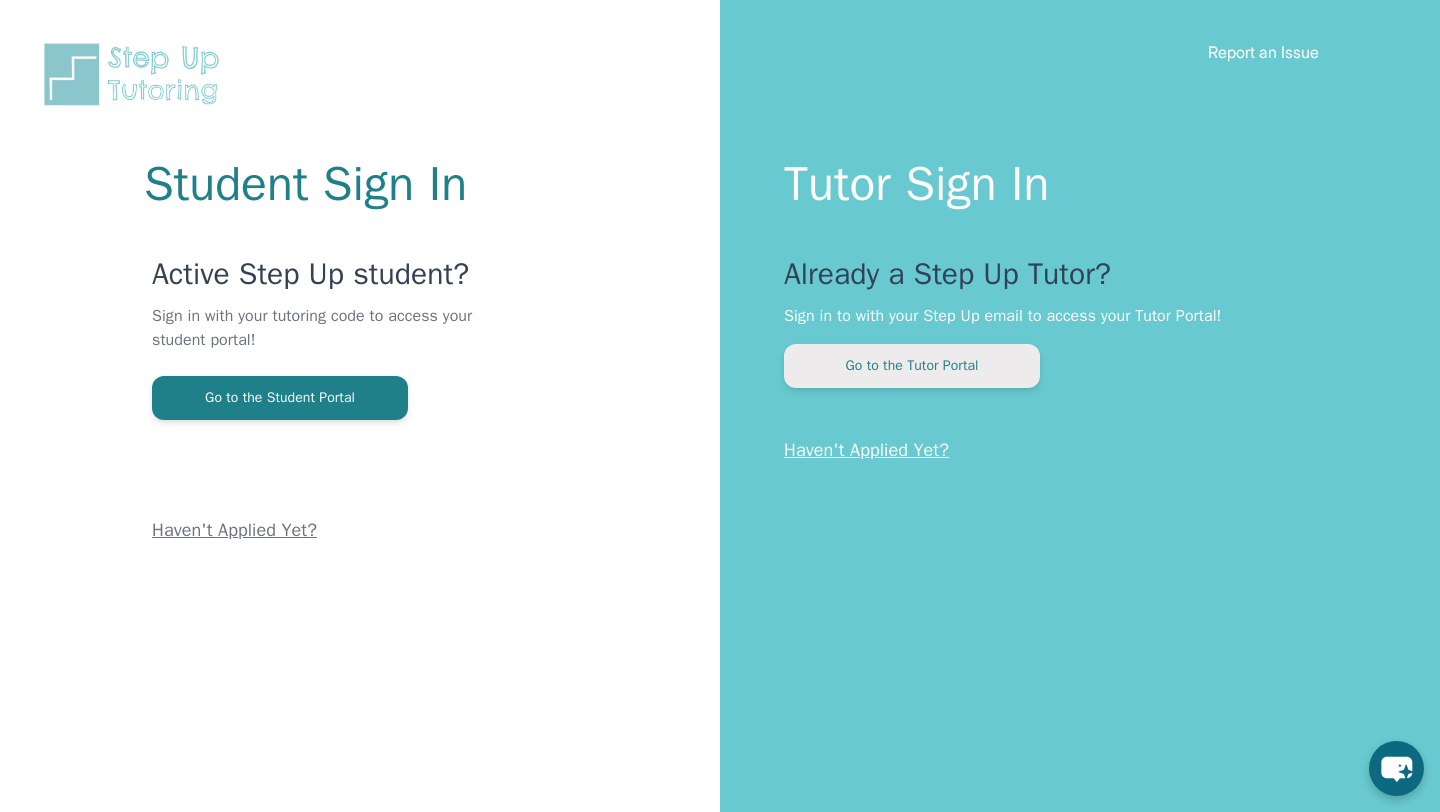 click on "Go to the Tutor Portal" at bounding box center [912, 366] 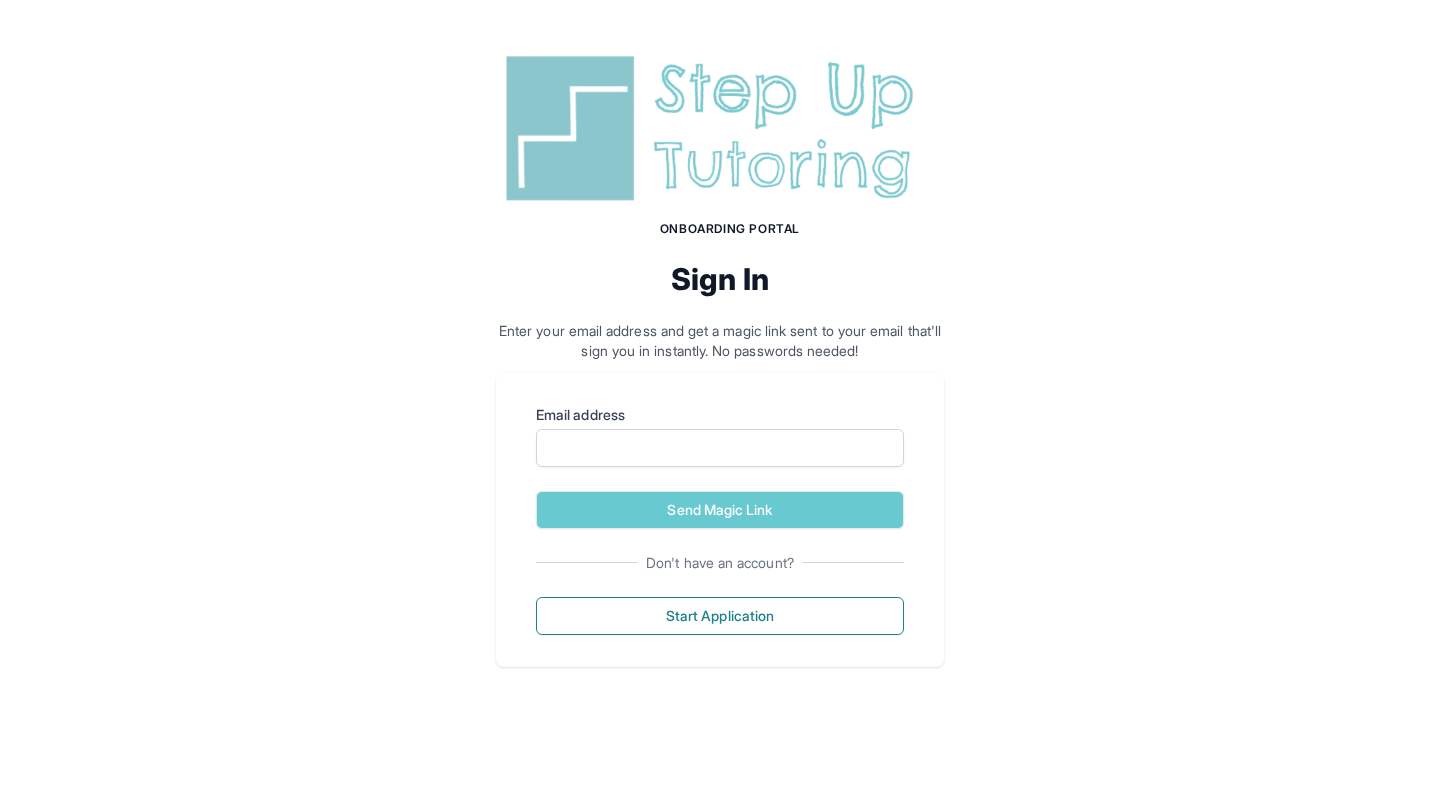 scroll, scrollTop: 0, scrollLeft: 0, axis: both 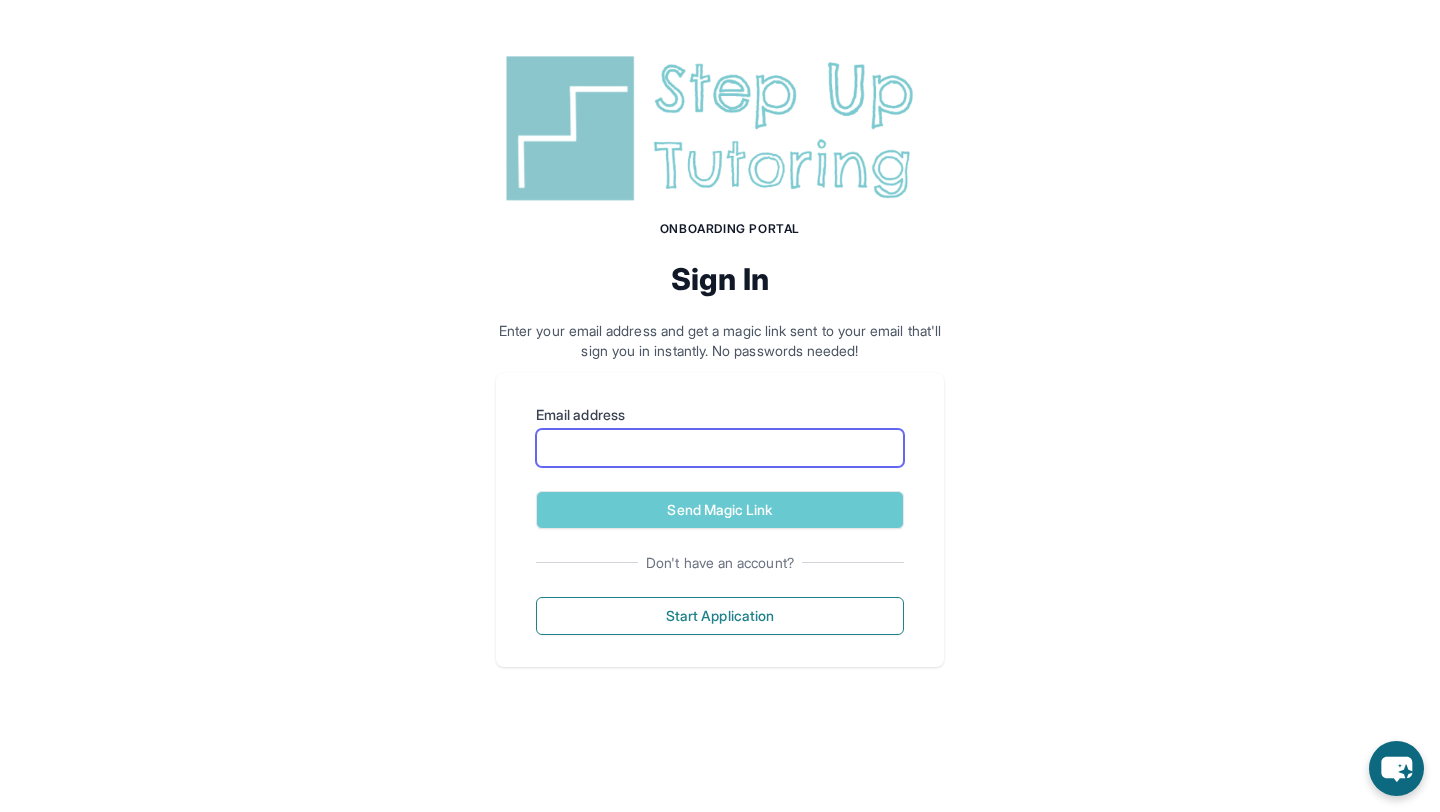click on "Email address" at bounding box center [720, 448] 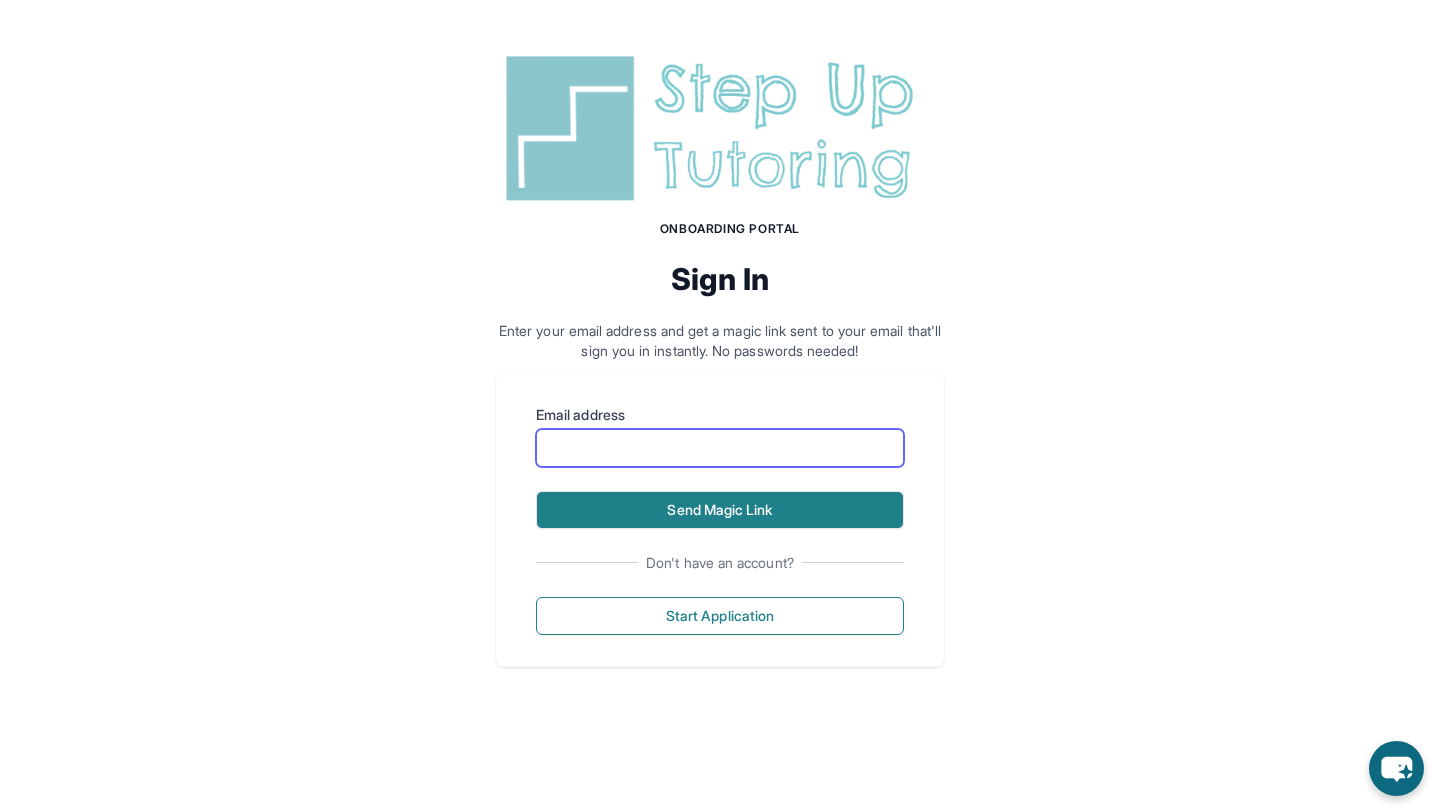 type on "**********" 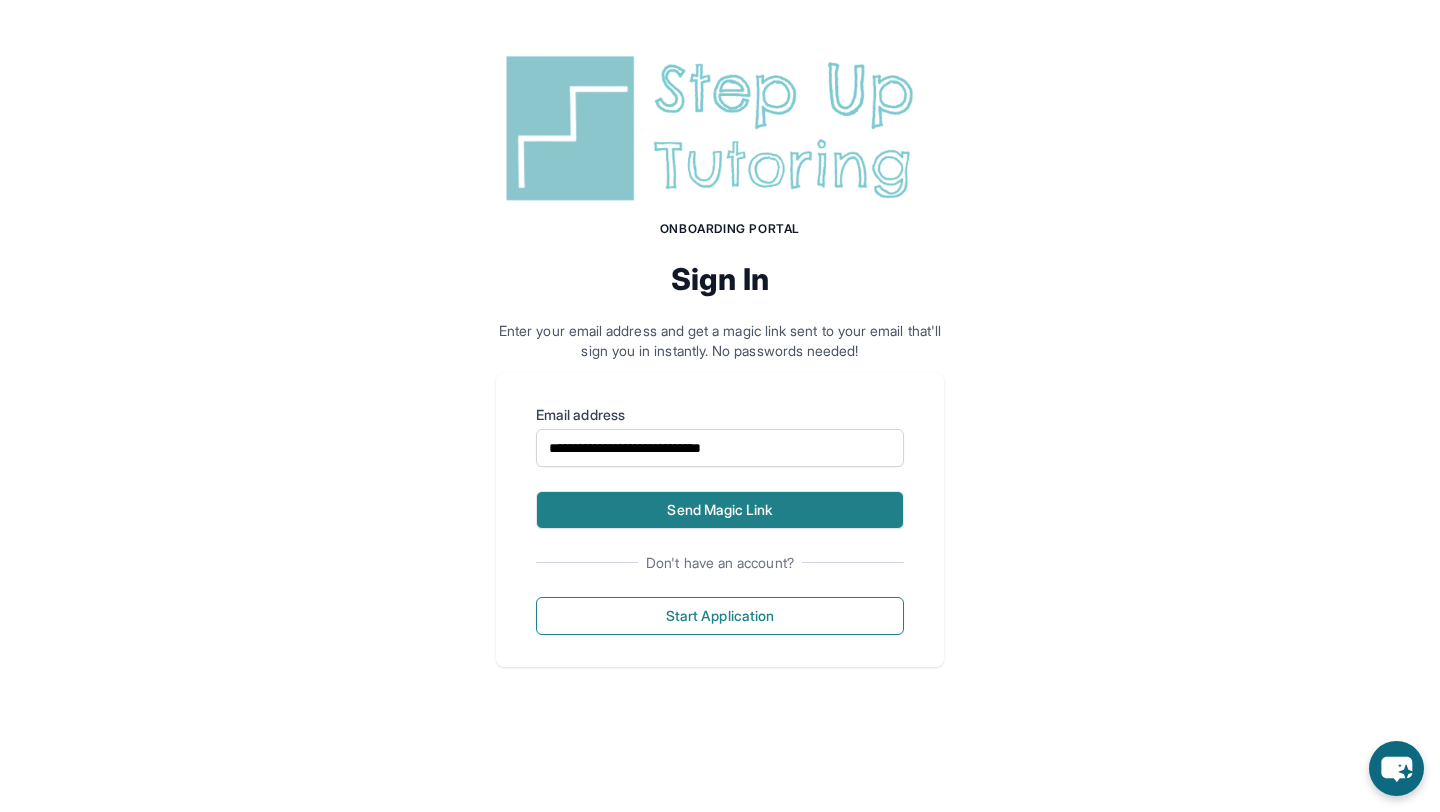 click on "Send Magic Link" at bounding box center (720, 510) 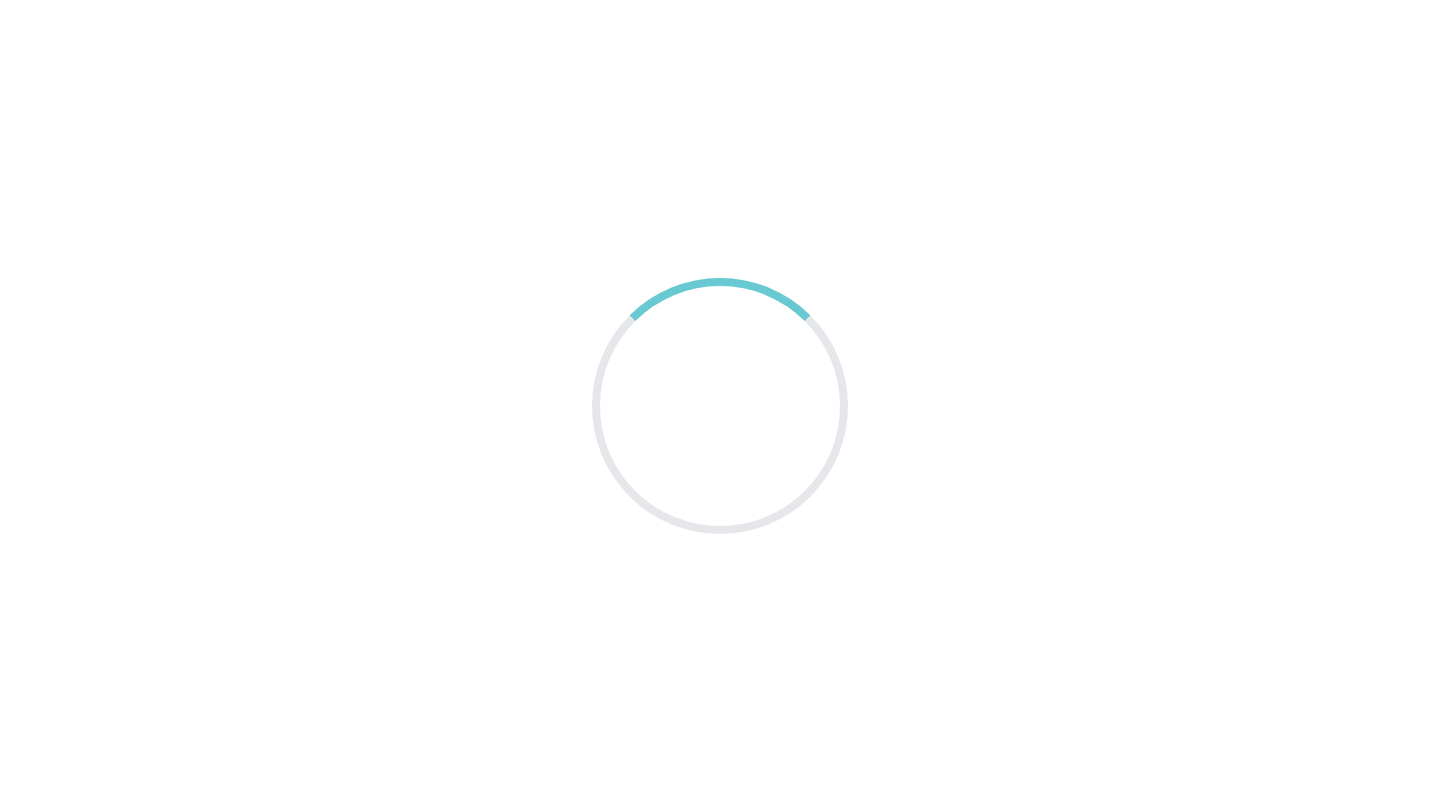 scroll, scrollTop: 0, scrollLeft: 0, axis: both 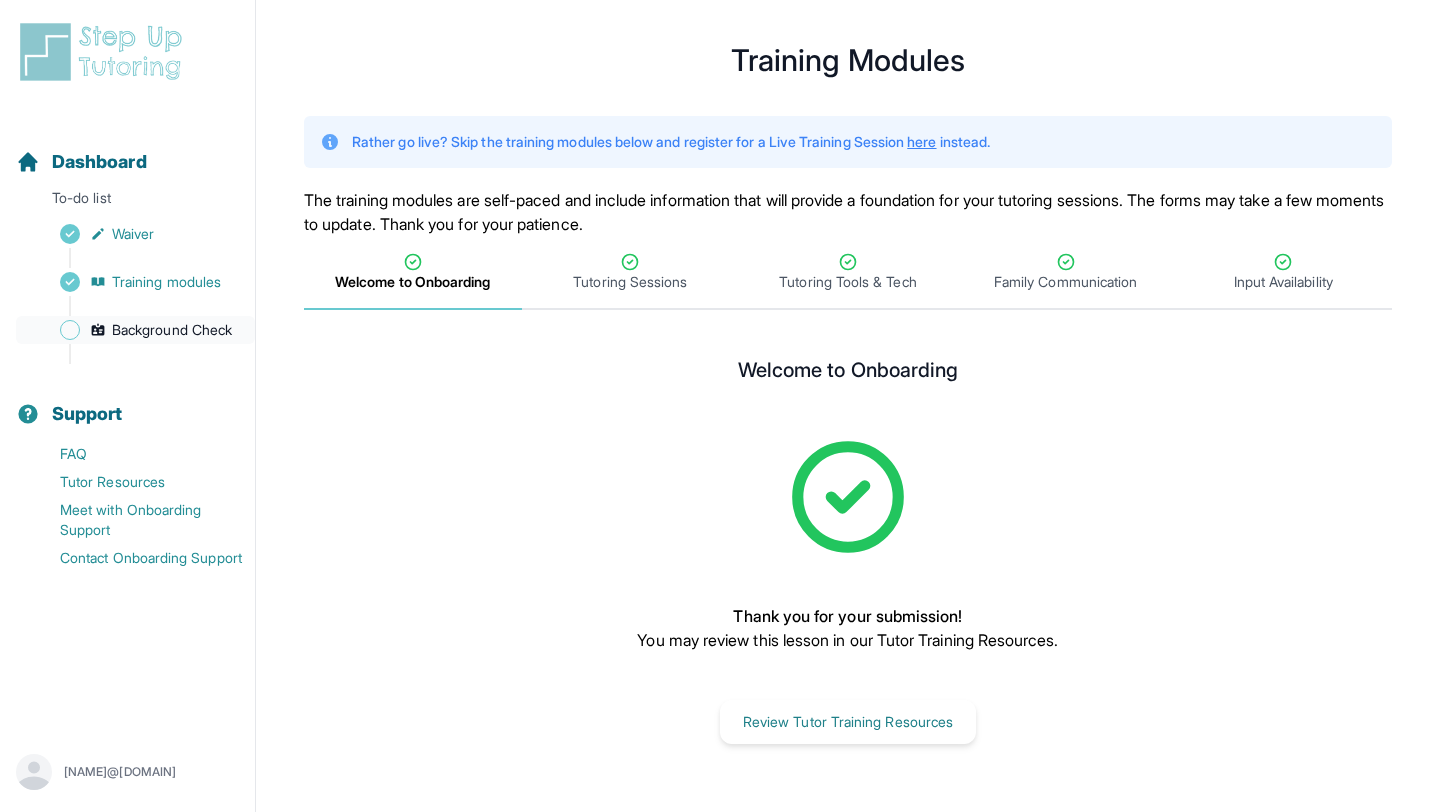 click on "Background Check" at bounding box center [135, 330] 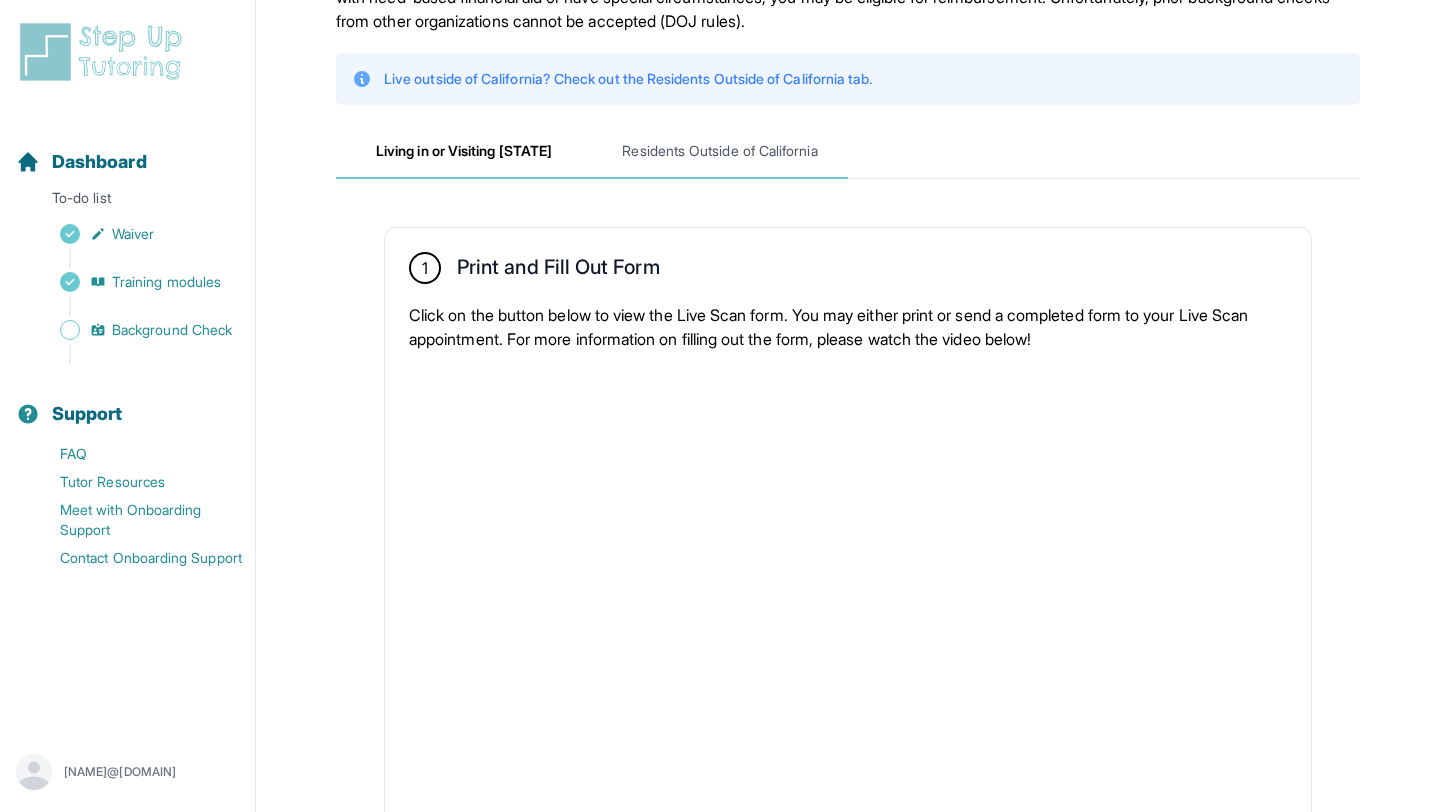scroll, scrollTop: 107, scrollLeft: 0, axis: vertical 